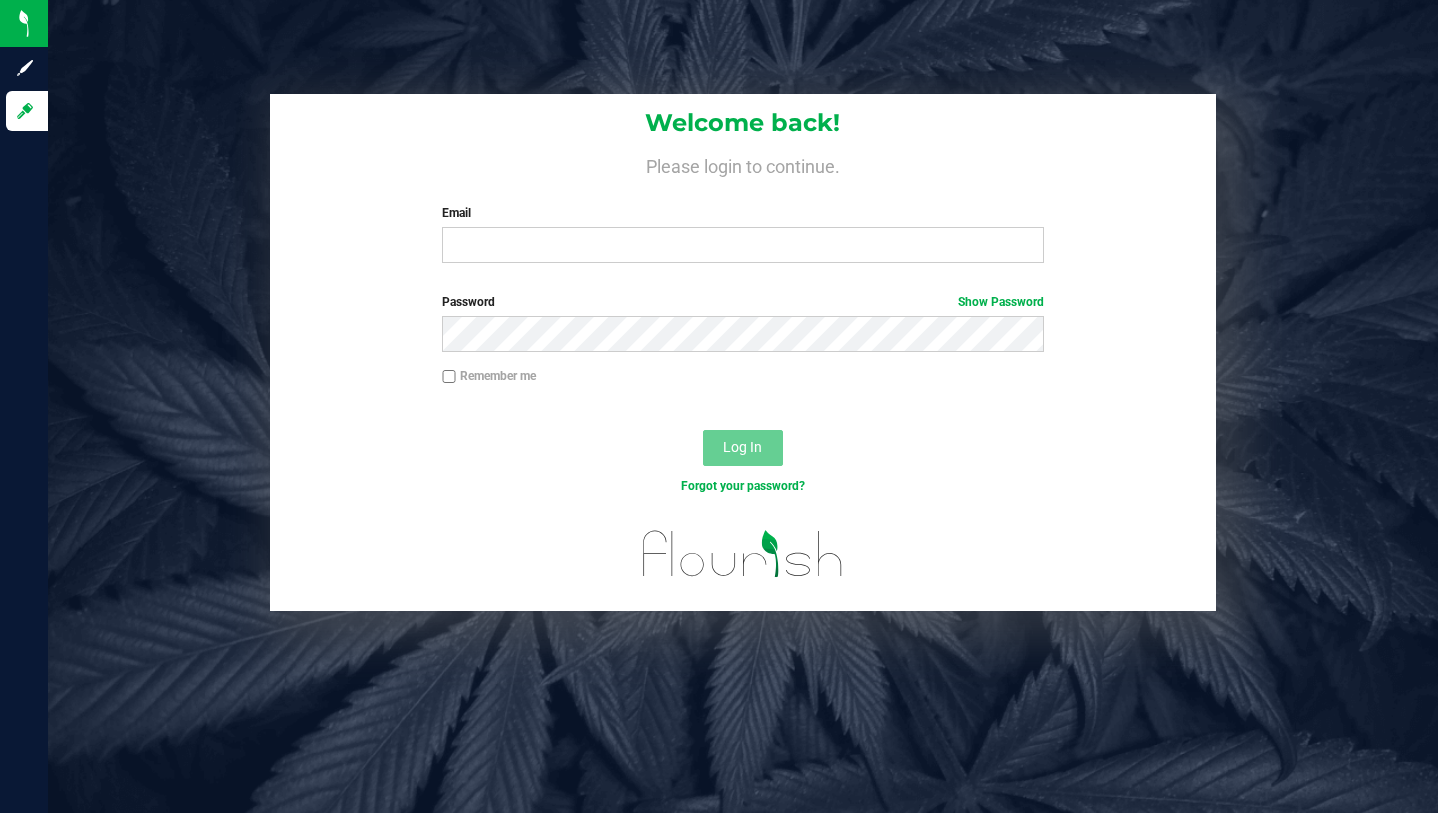 scroll, scrollTop: 0, scrollLeft: 0, axis: both 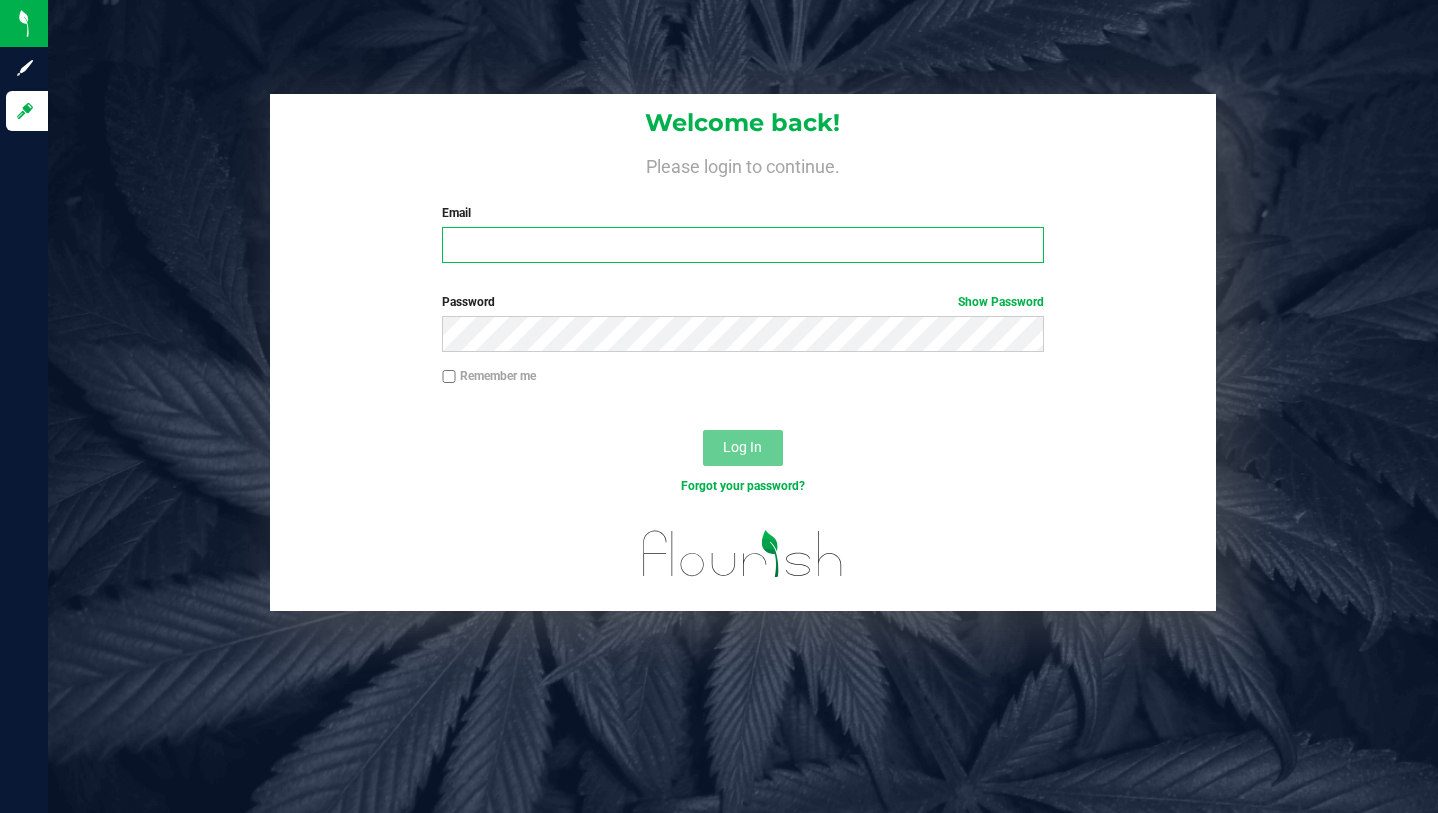 click on "Email" at bounding box center (742, 245) 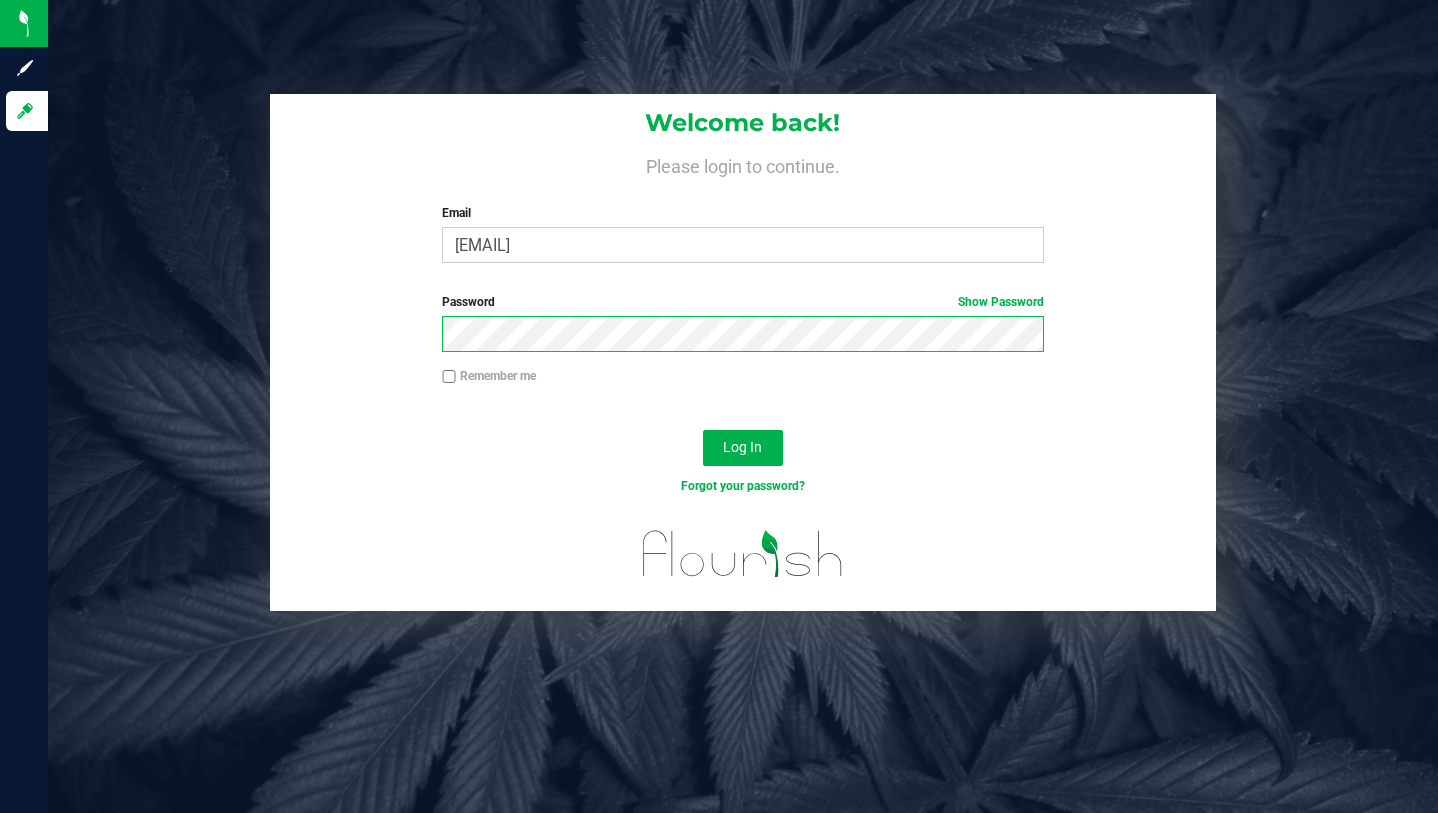 click on "Log In" at bounding box center [743, 448] 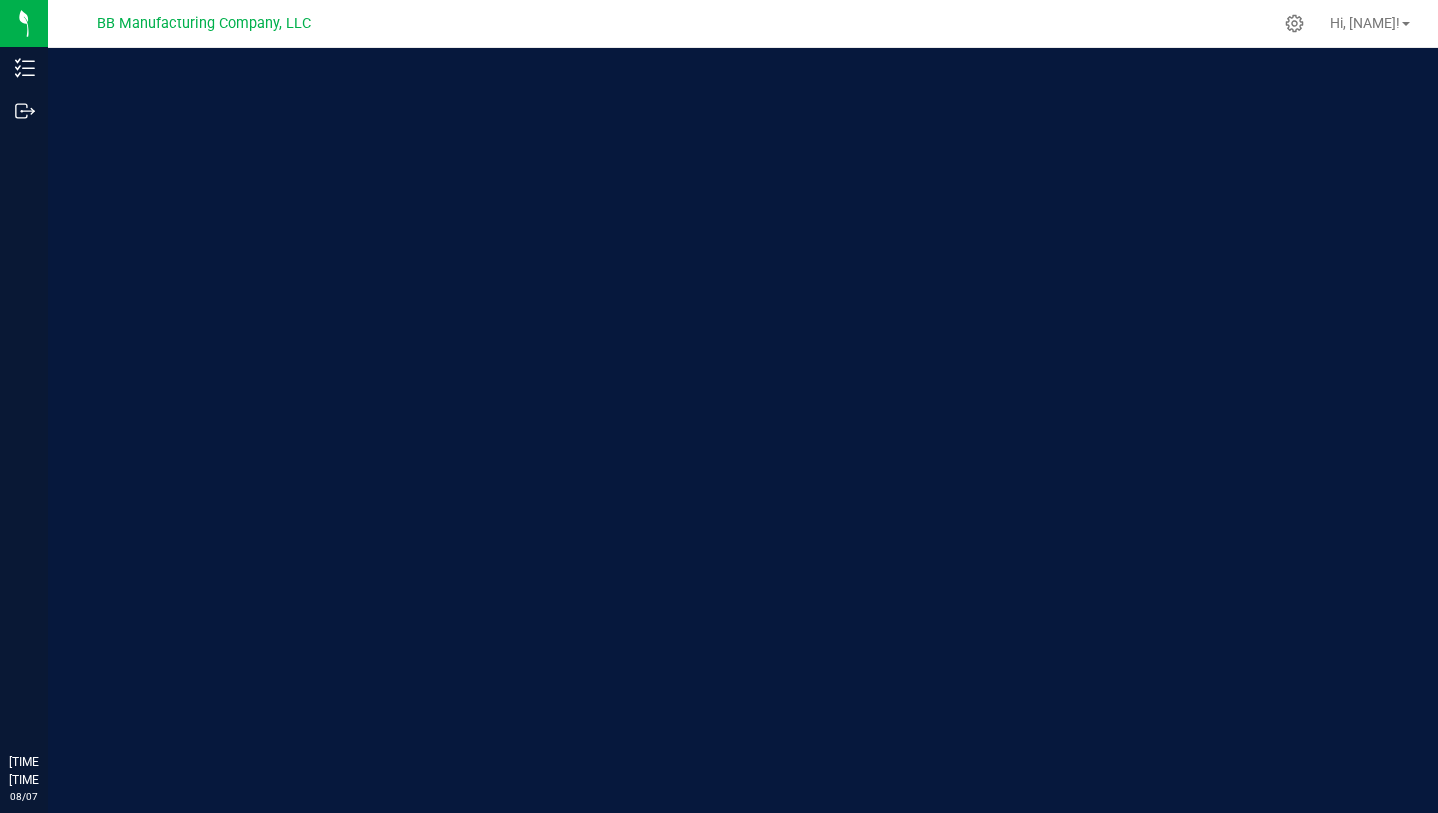 scroll, scrollTop: 0, scrollLeft: 0, axis: both 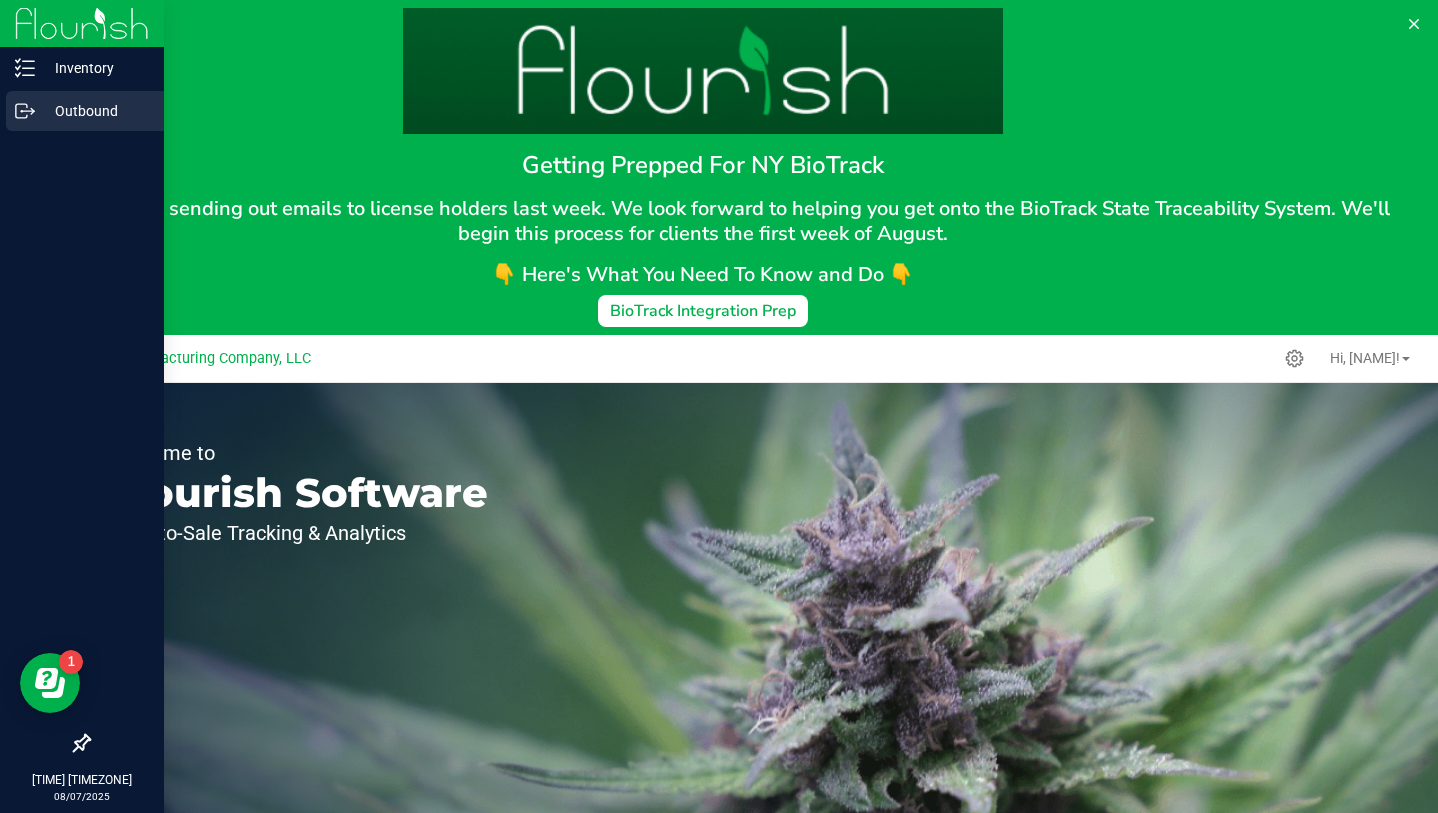 click on "Outbound" at bounding box center (95, 111) 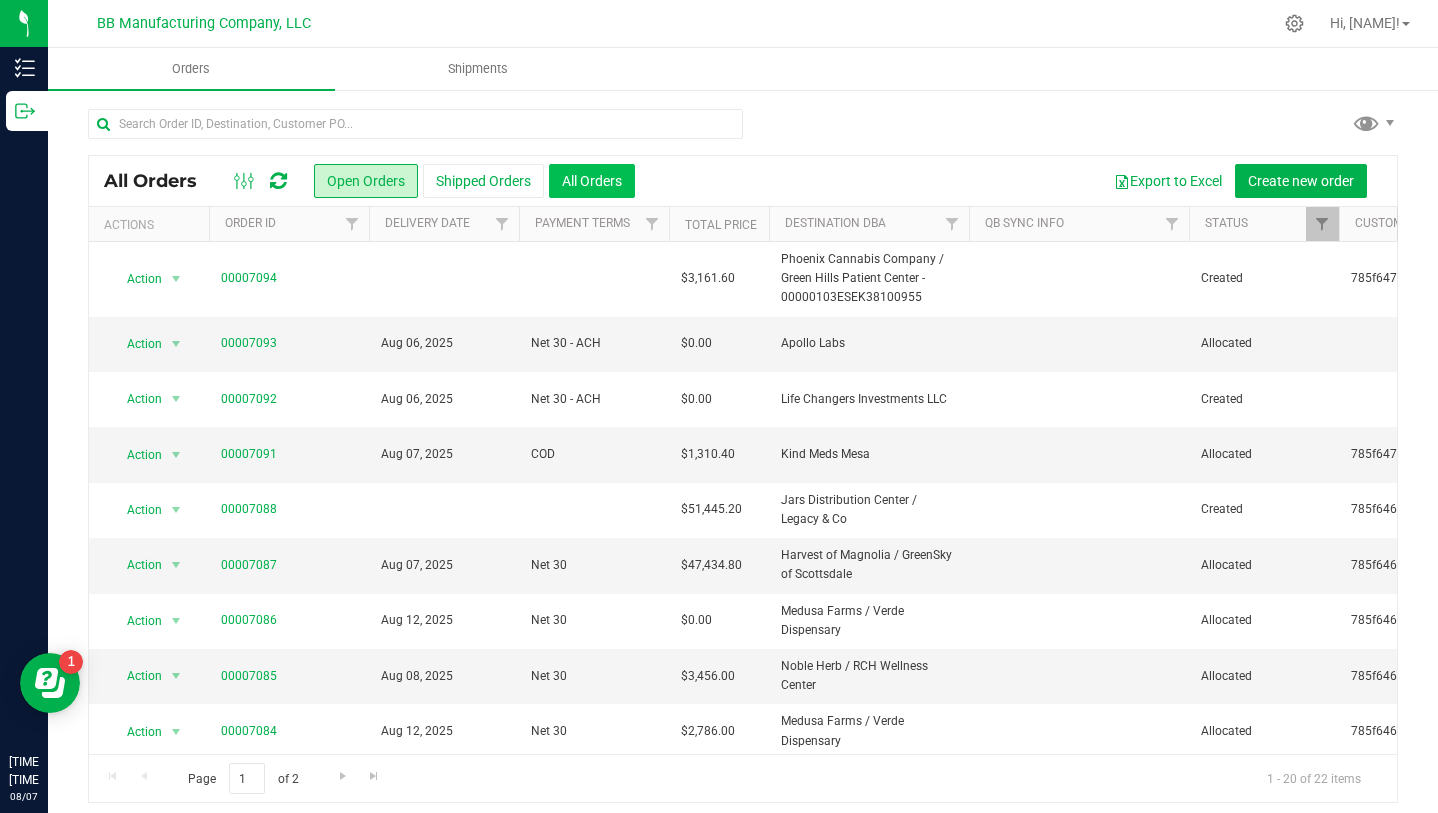 click on "All Orders" at bounding box center [592, 181] 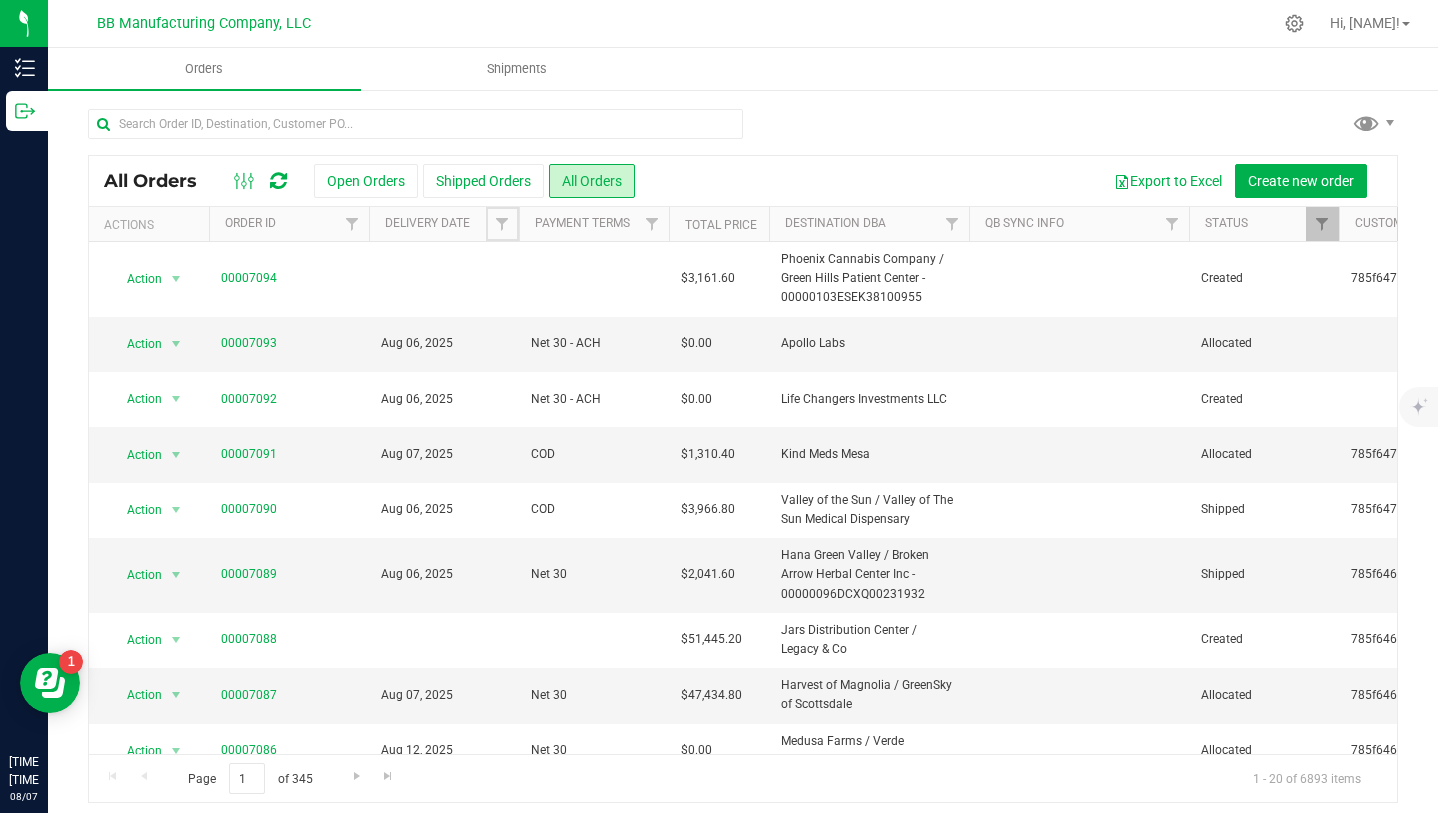 click at bounding box center [502, 224] 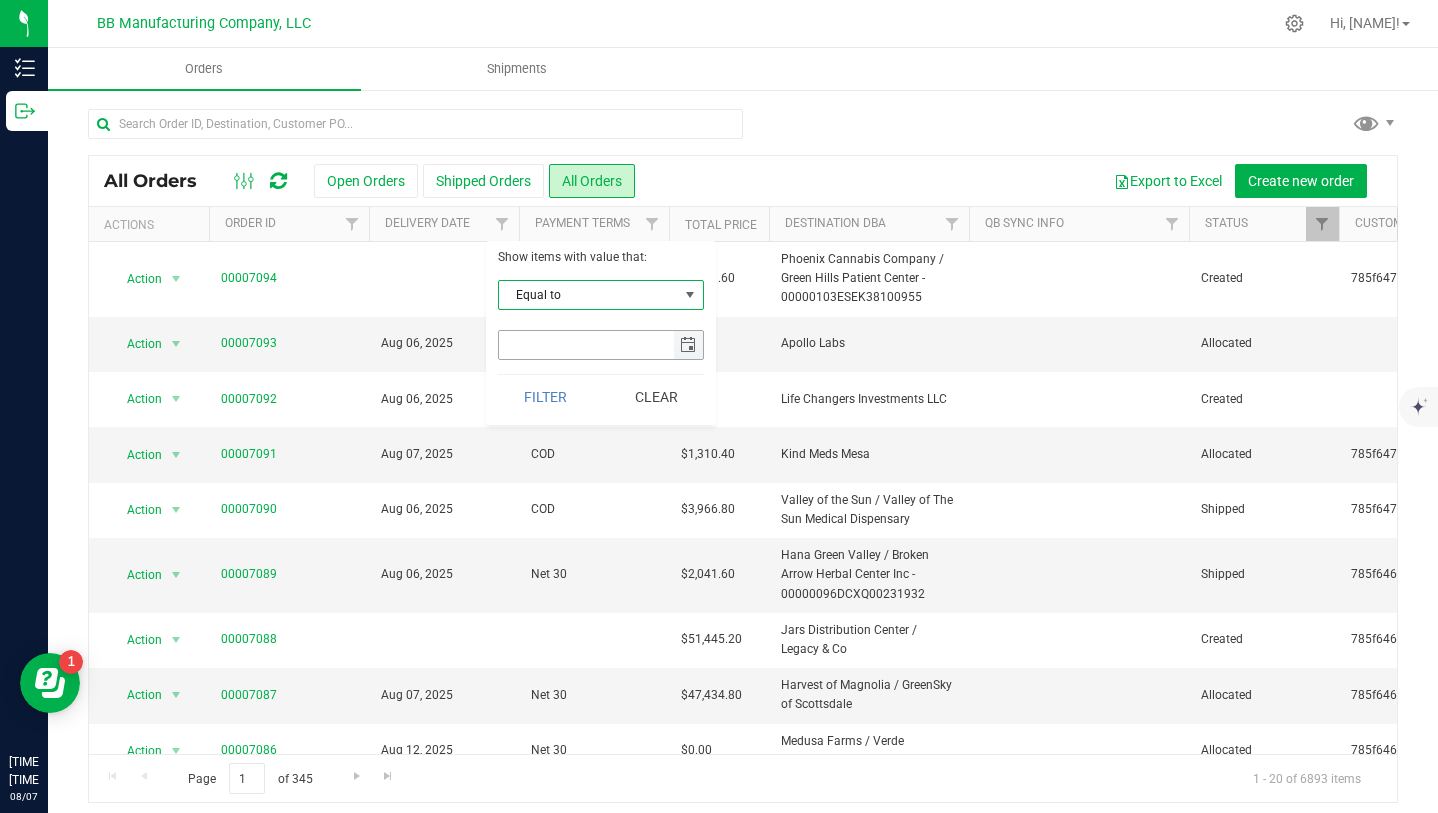 click at bounding box center (688, 345) 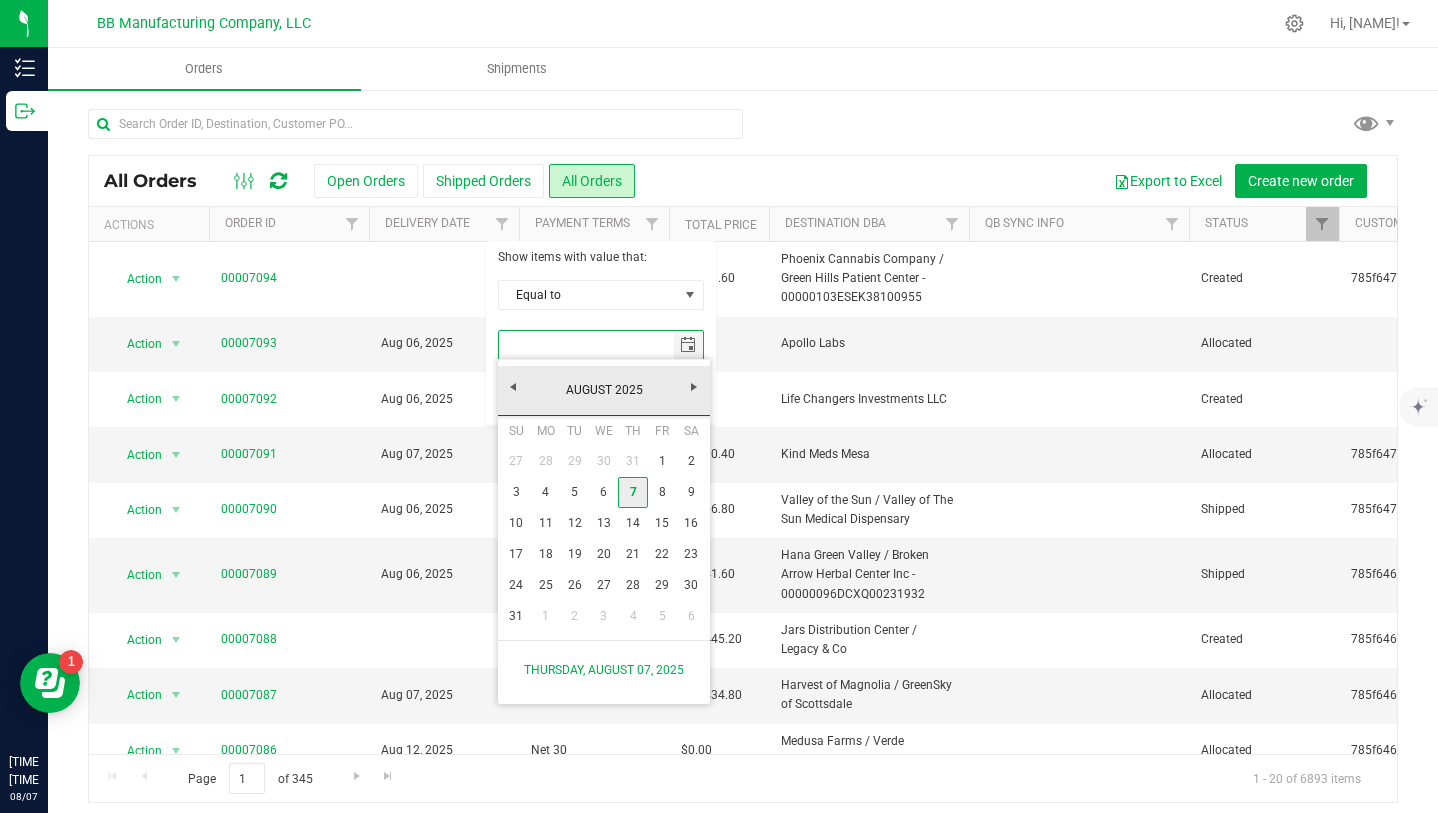 click on "7" at bounding box center (632, 492) 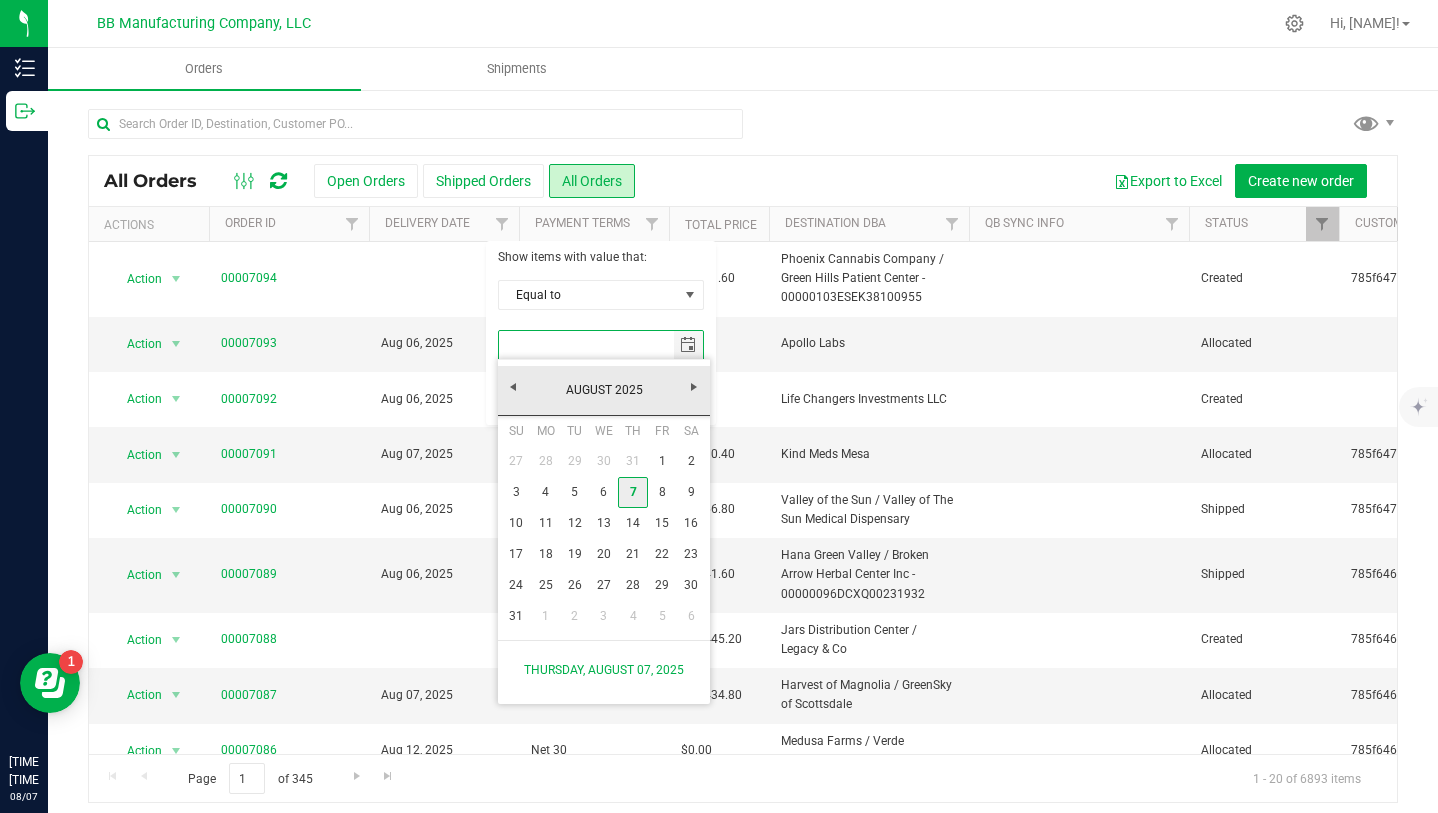 type on "8/7/2025" 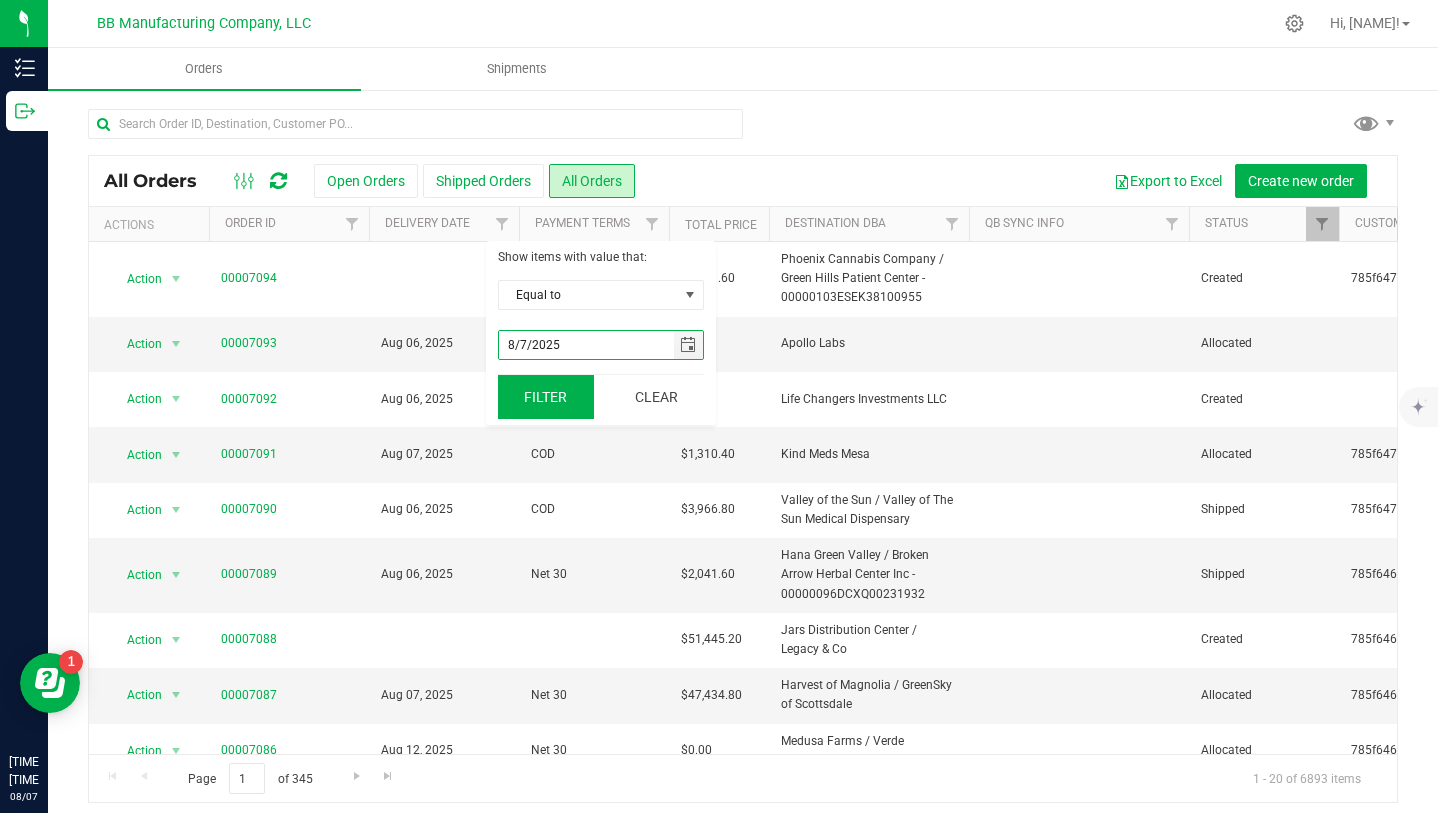 click on "Filter" at bounding box center (546, 397) 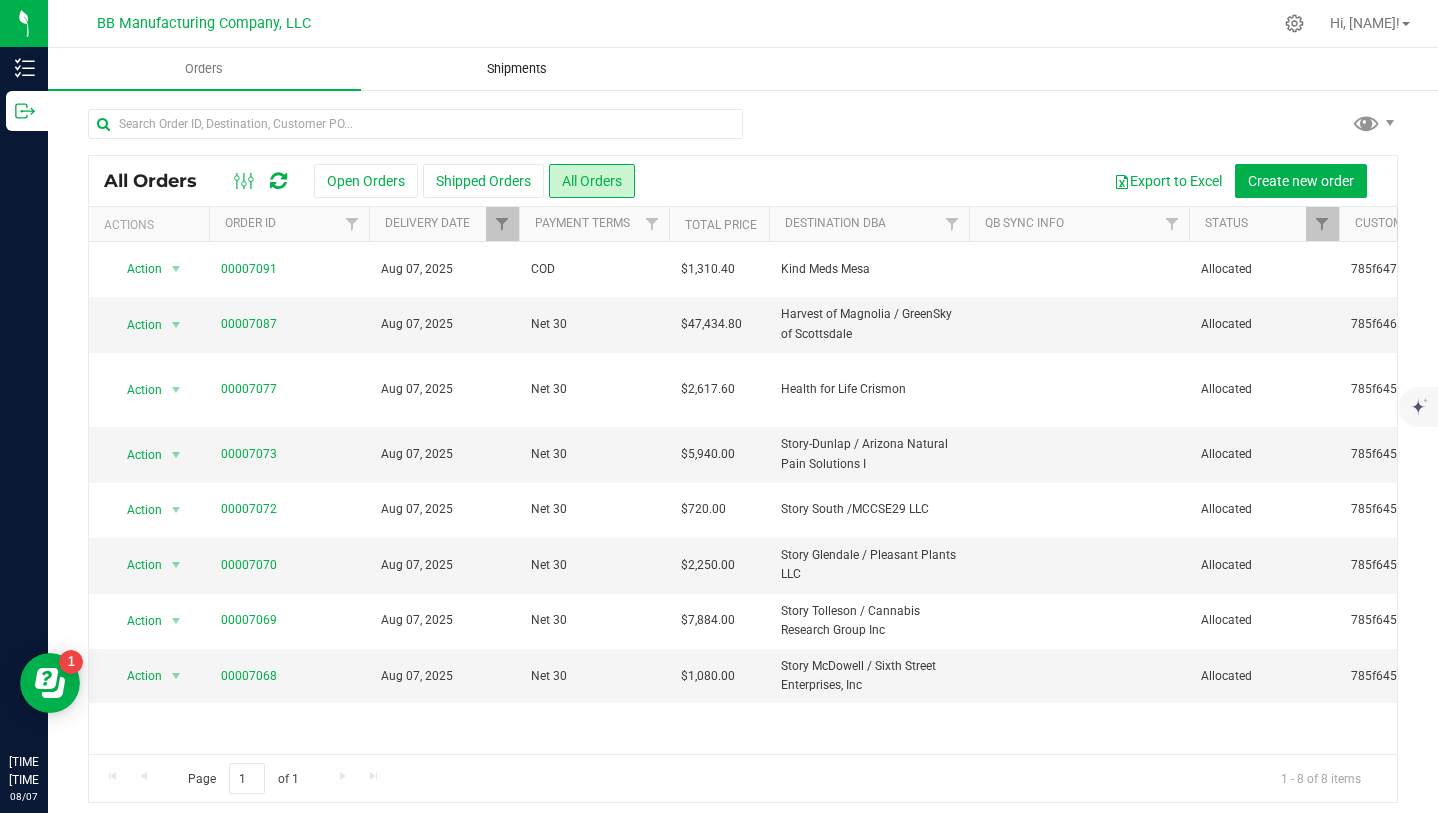 click on "Shipments" at bounding box center [517, 69] 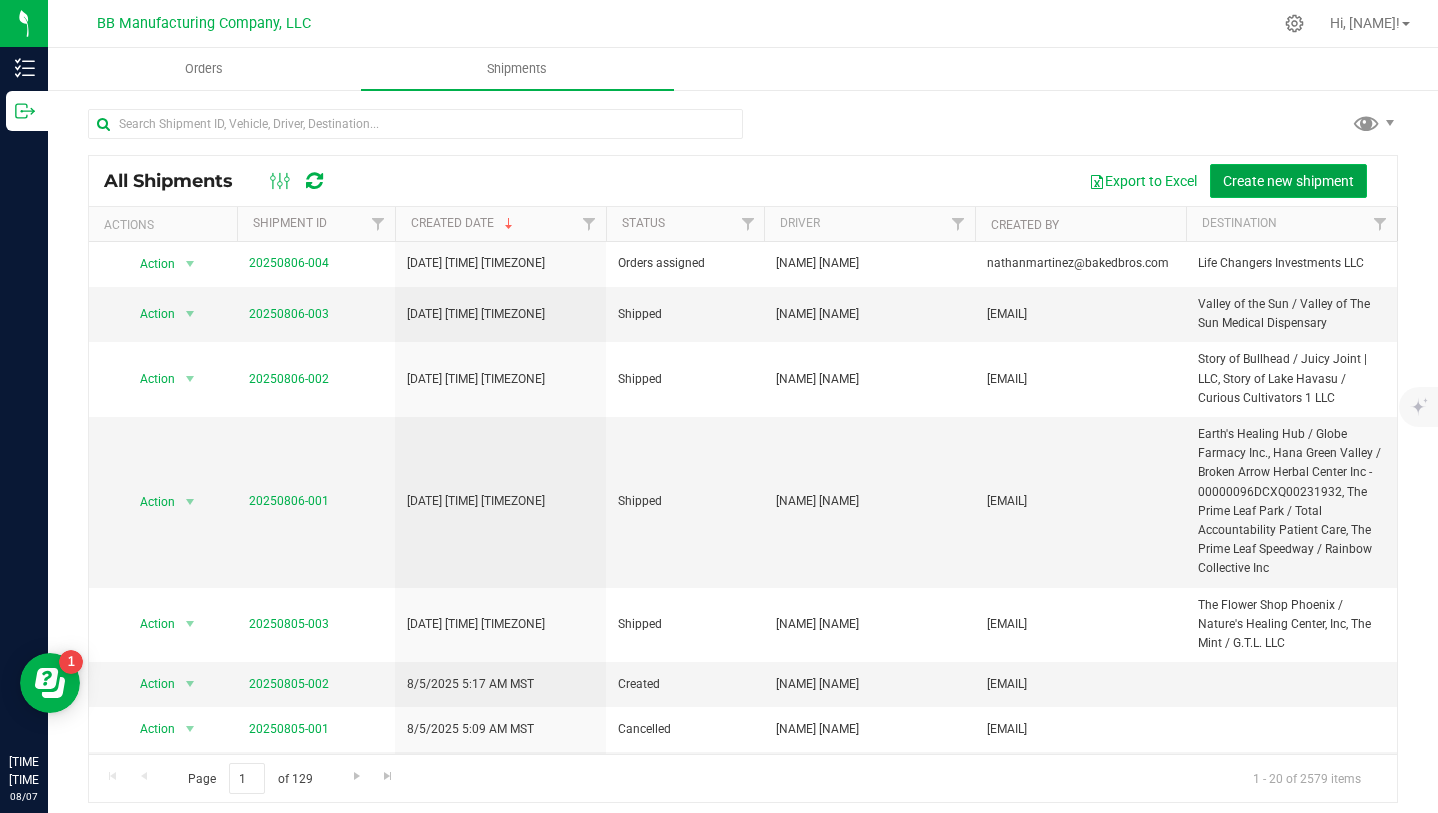 click on "Create new shipment" at bounding box center [1288, 181] 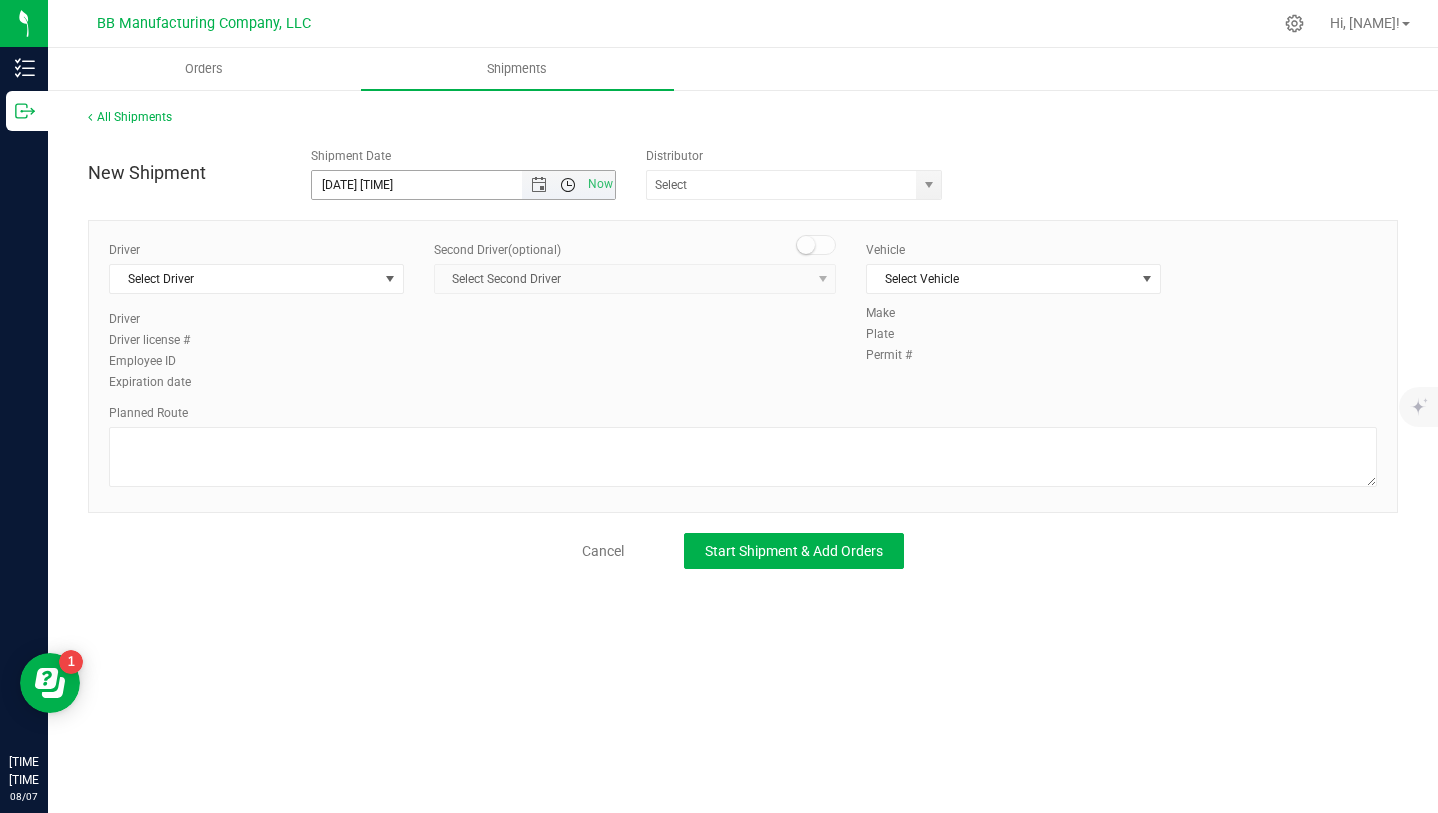 click at bounding box center (568, 185) 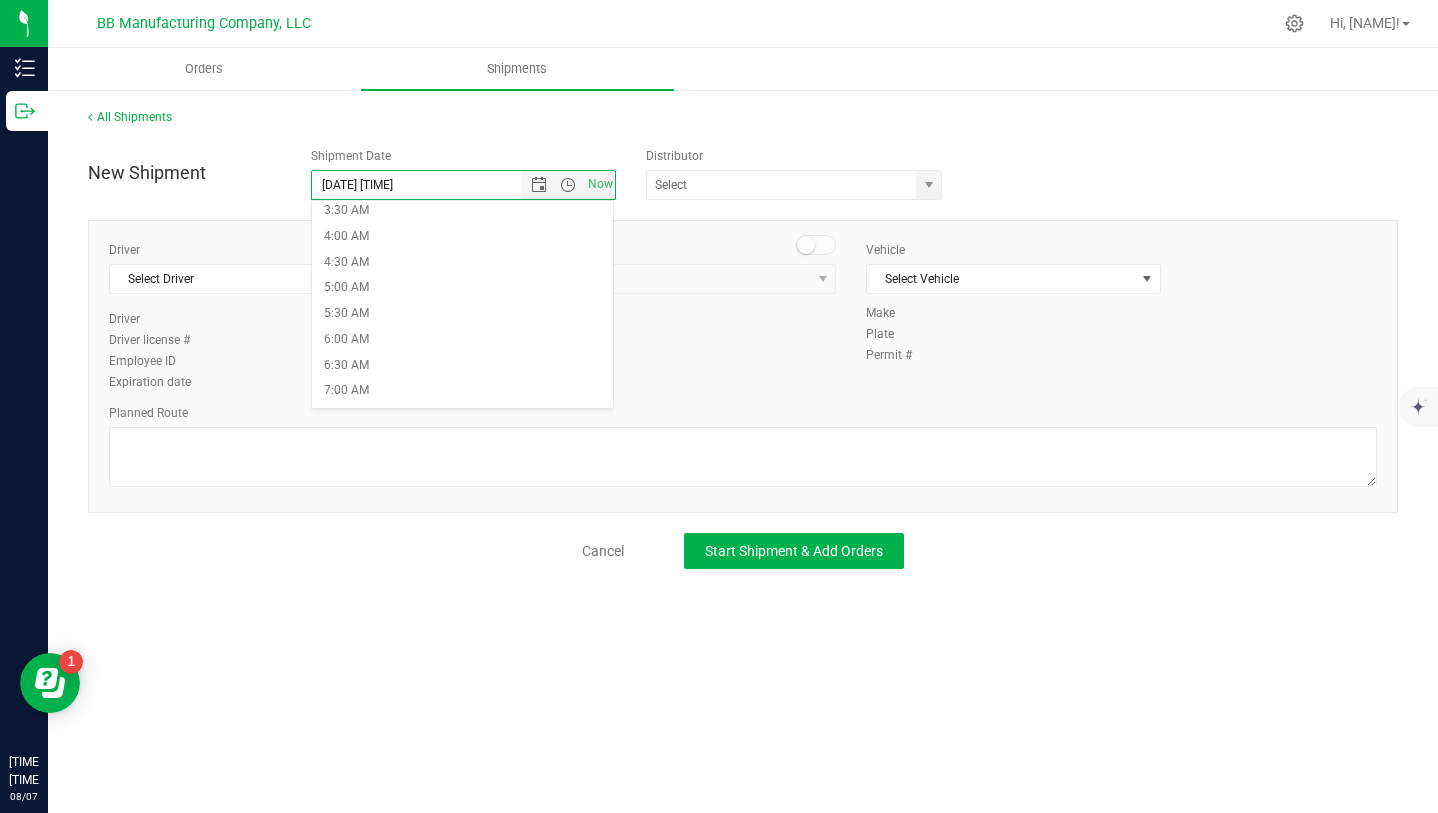 scroll, scrollTop: 188, scrollLeft: 0, axis: vertical 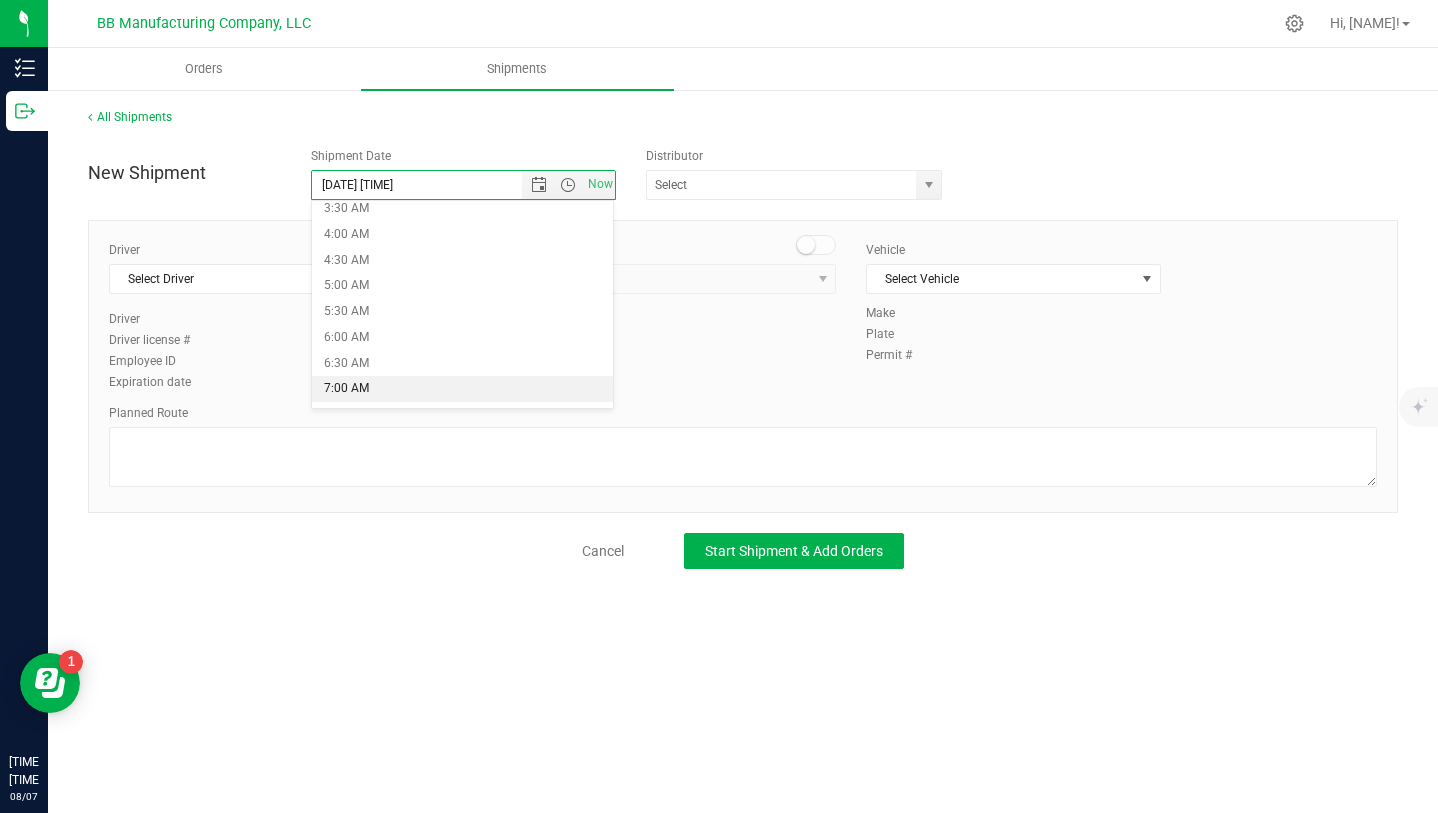 click on "7:00 AM" at bounding box center (462, 389) 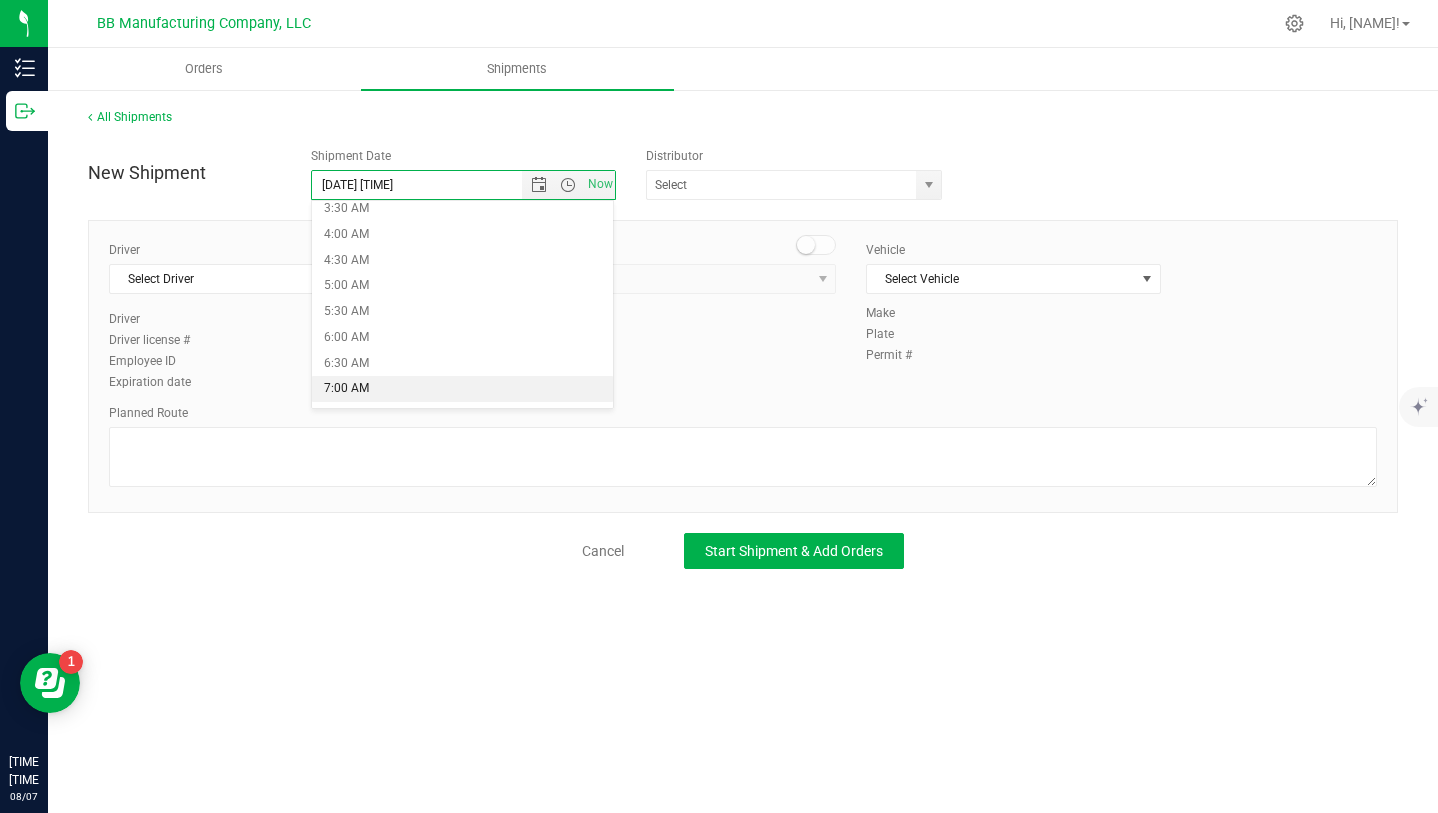 type on "[DATE] [TIME]" 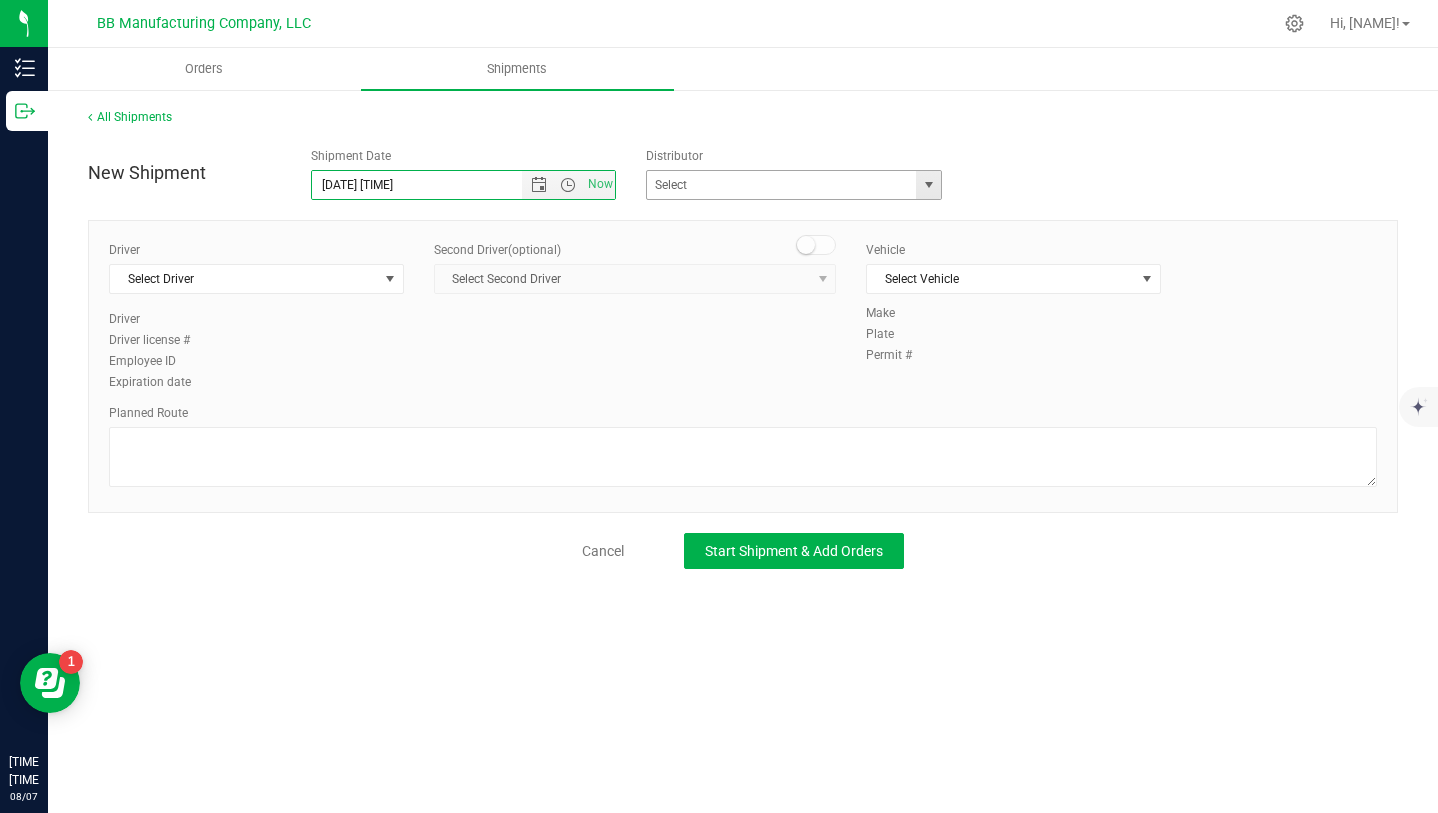 click at bounding box center (929, 185) 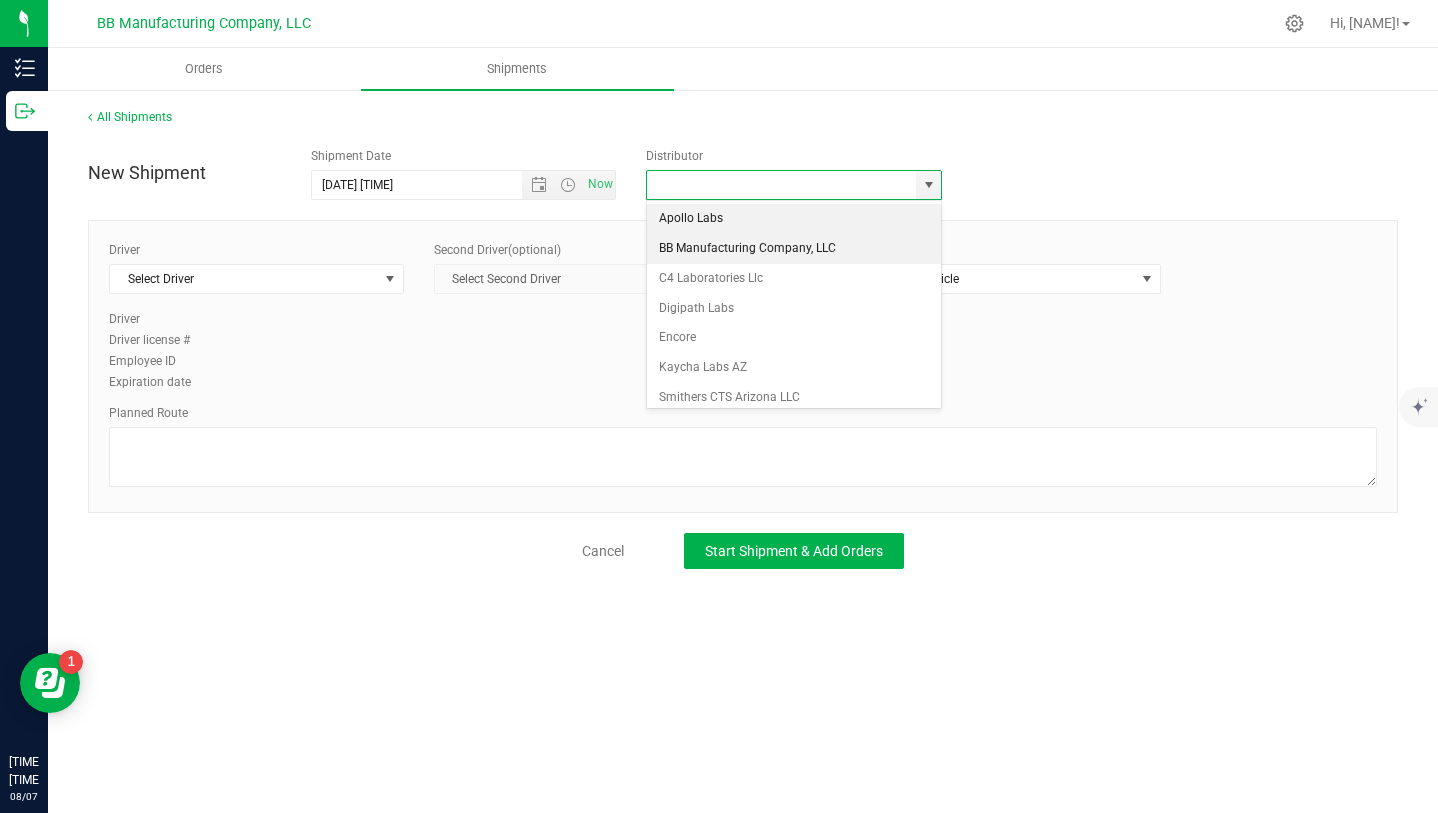 click on "BB Manufacturing Company, LLC" at bounding box center [794, 249] 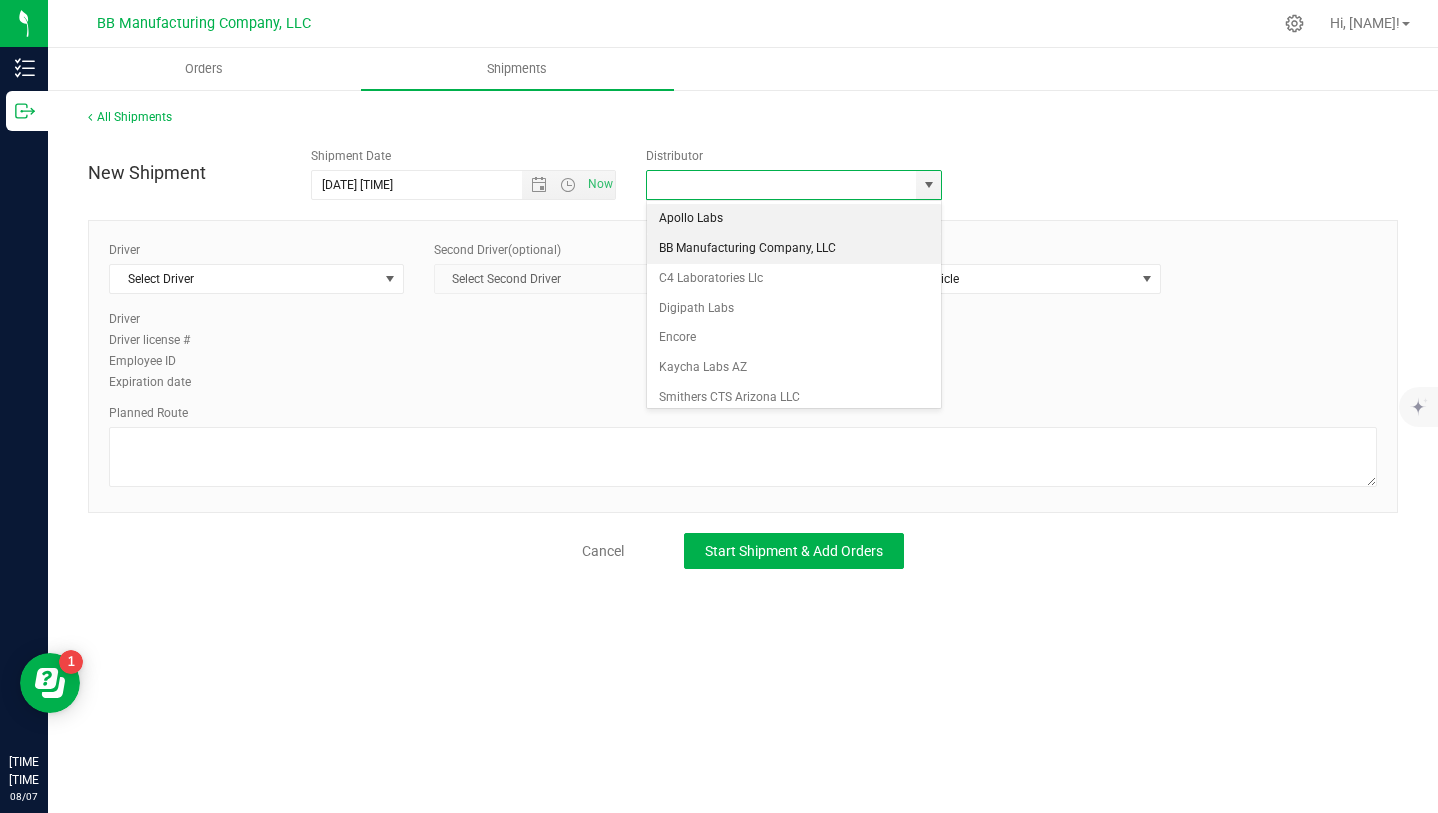 type on "BB Manufacturing Company, LLC" 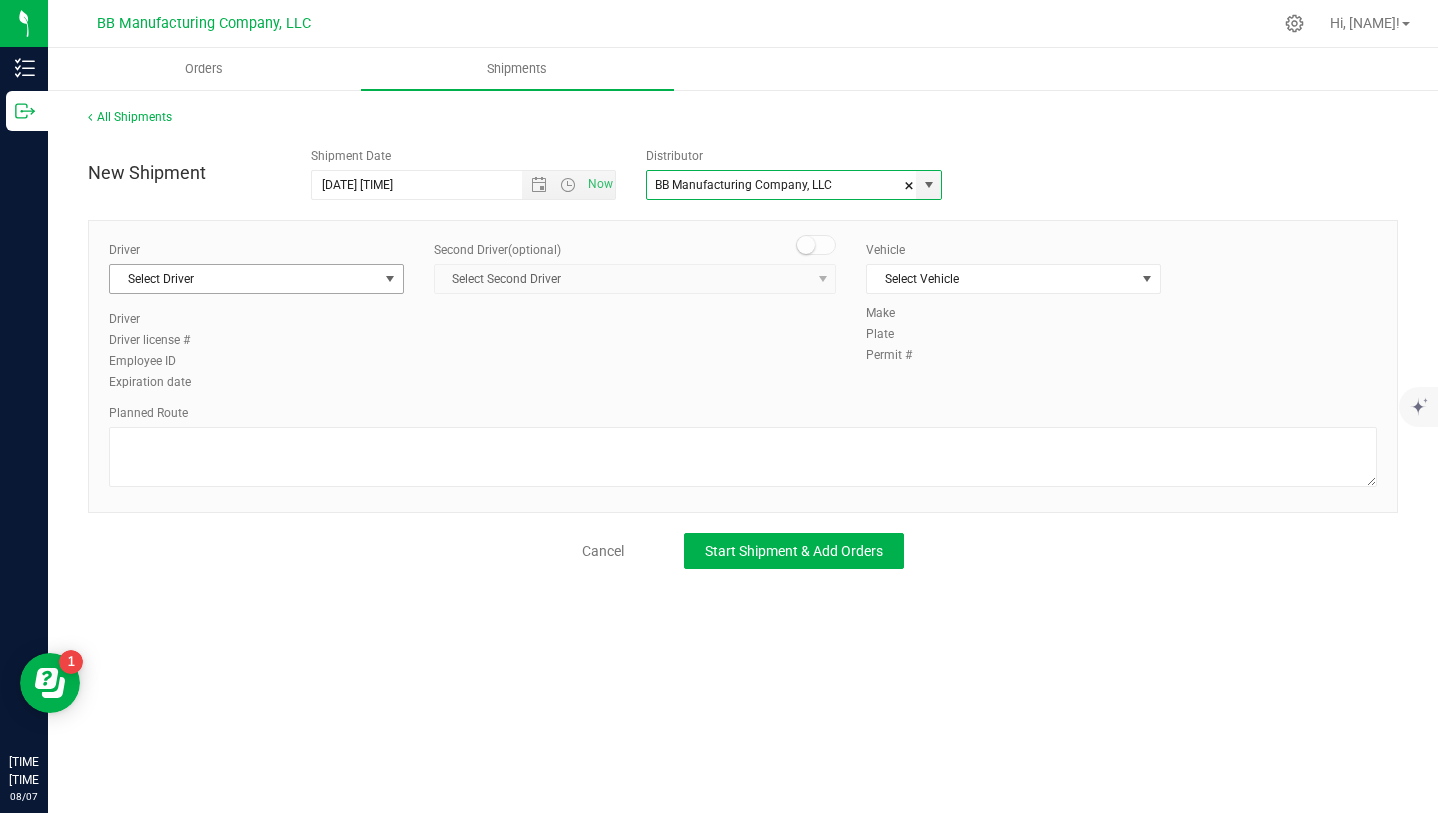click at bounding box center (390, 279) 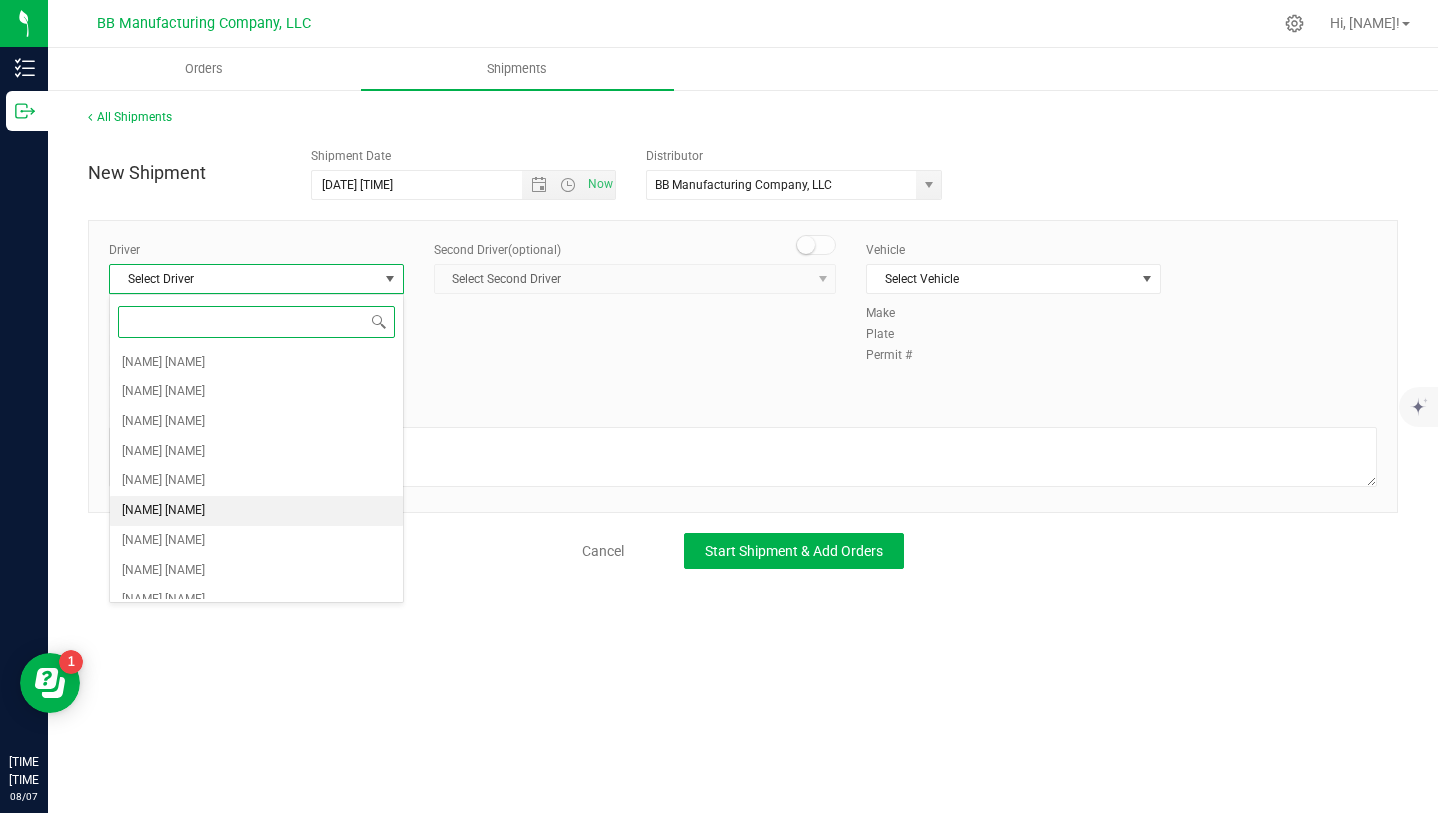click on "[NAME] [NAME]" at bounding box center (256, 511) 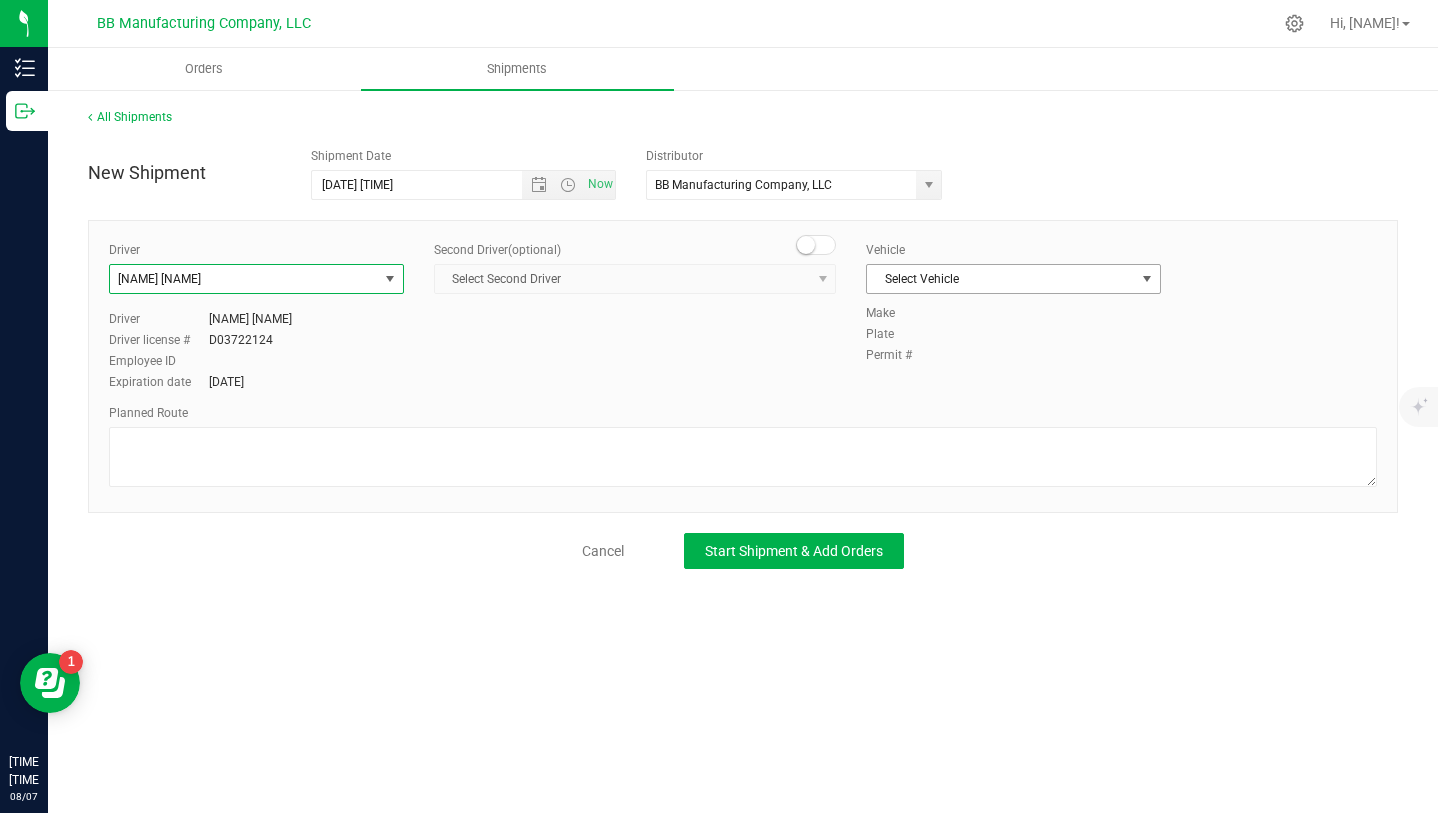 click at bounding box center [1147, 279] 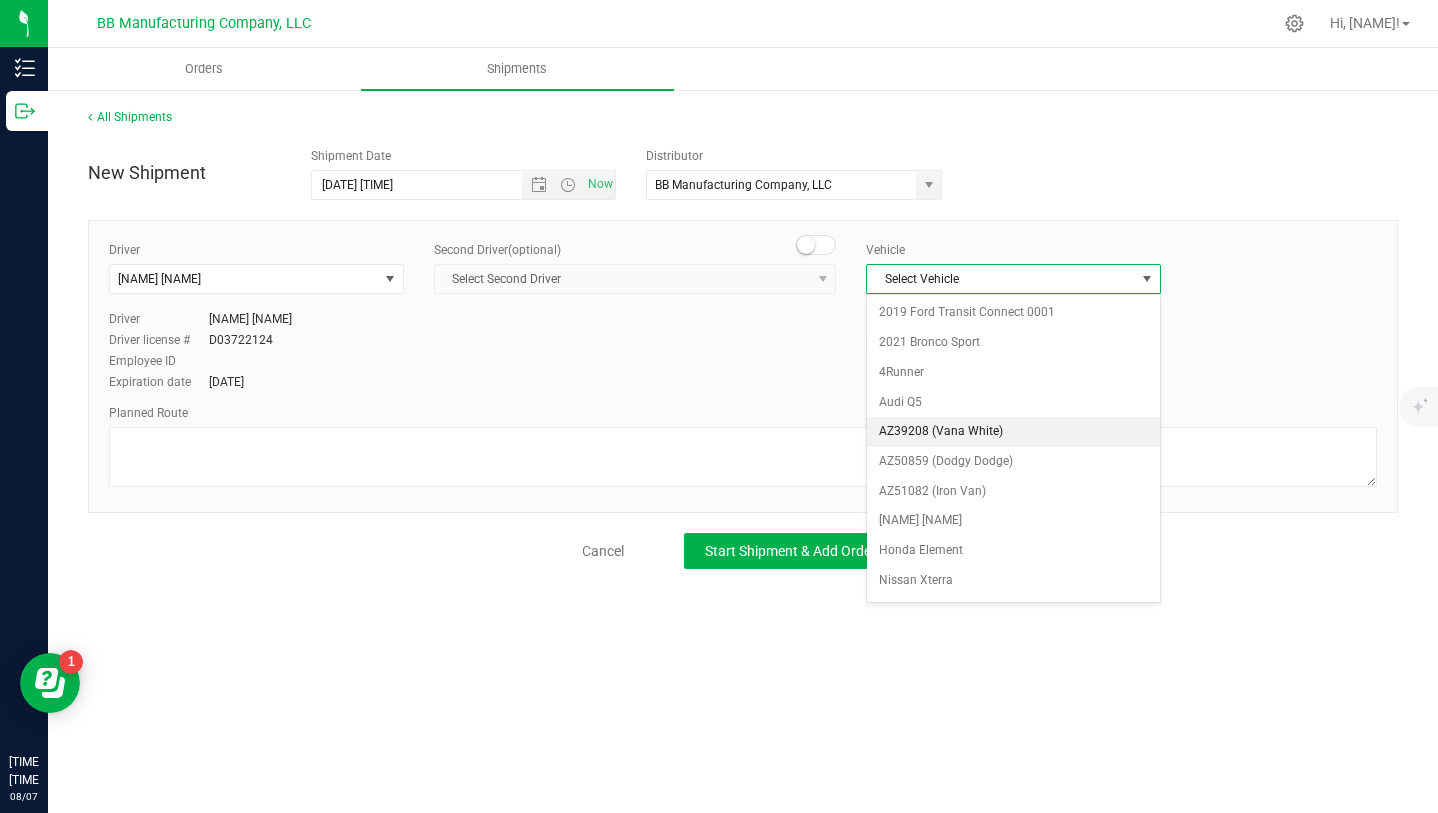 click on "AZ39208 (Vana White)" at bounding box center [1013, 432] 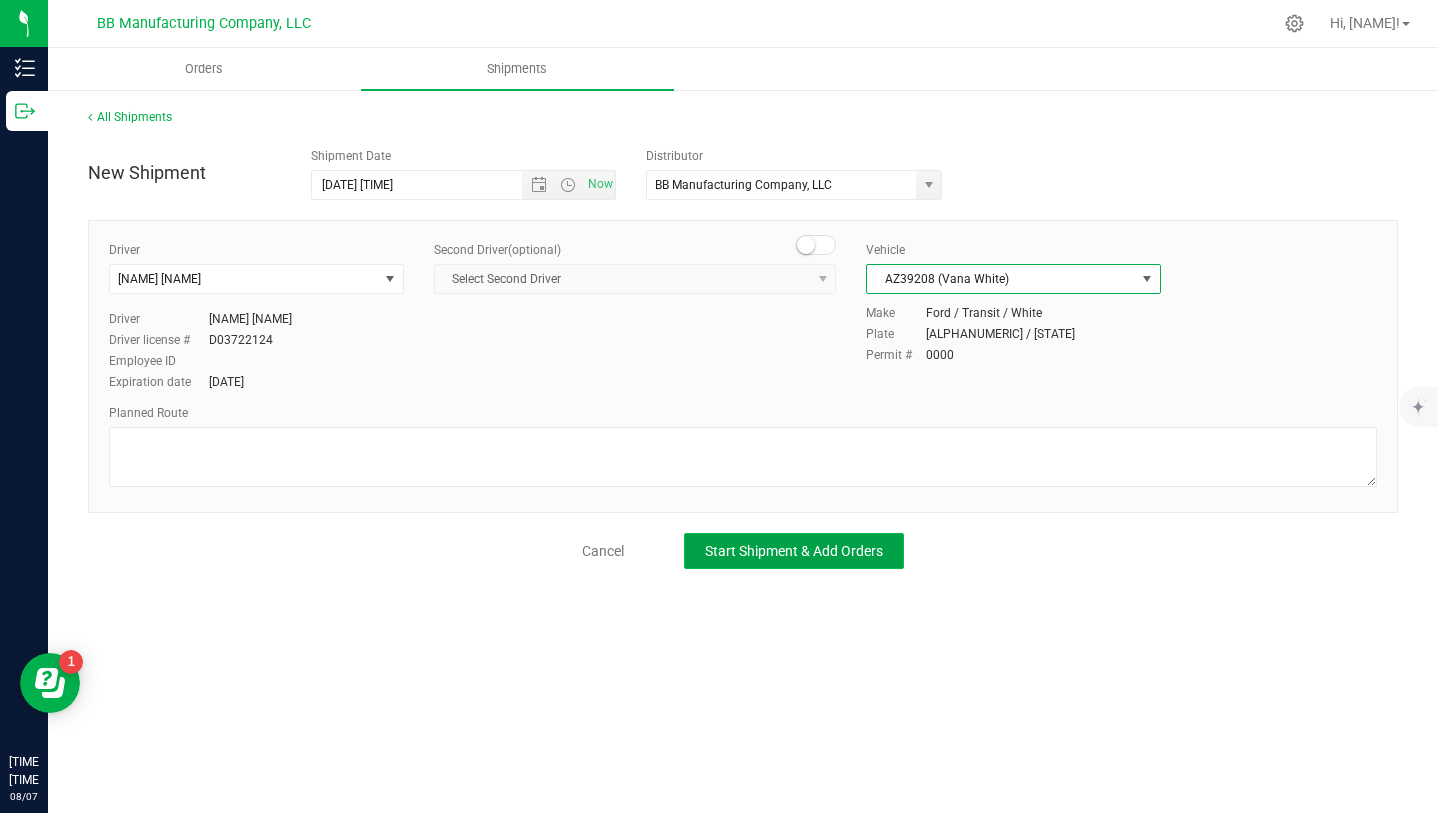 click on "Start Shipment & Add Orders" 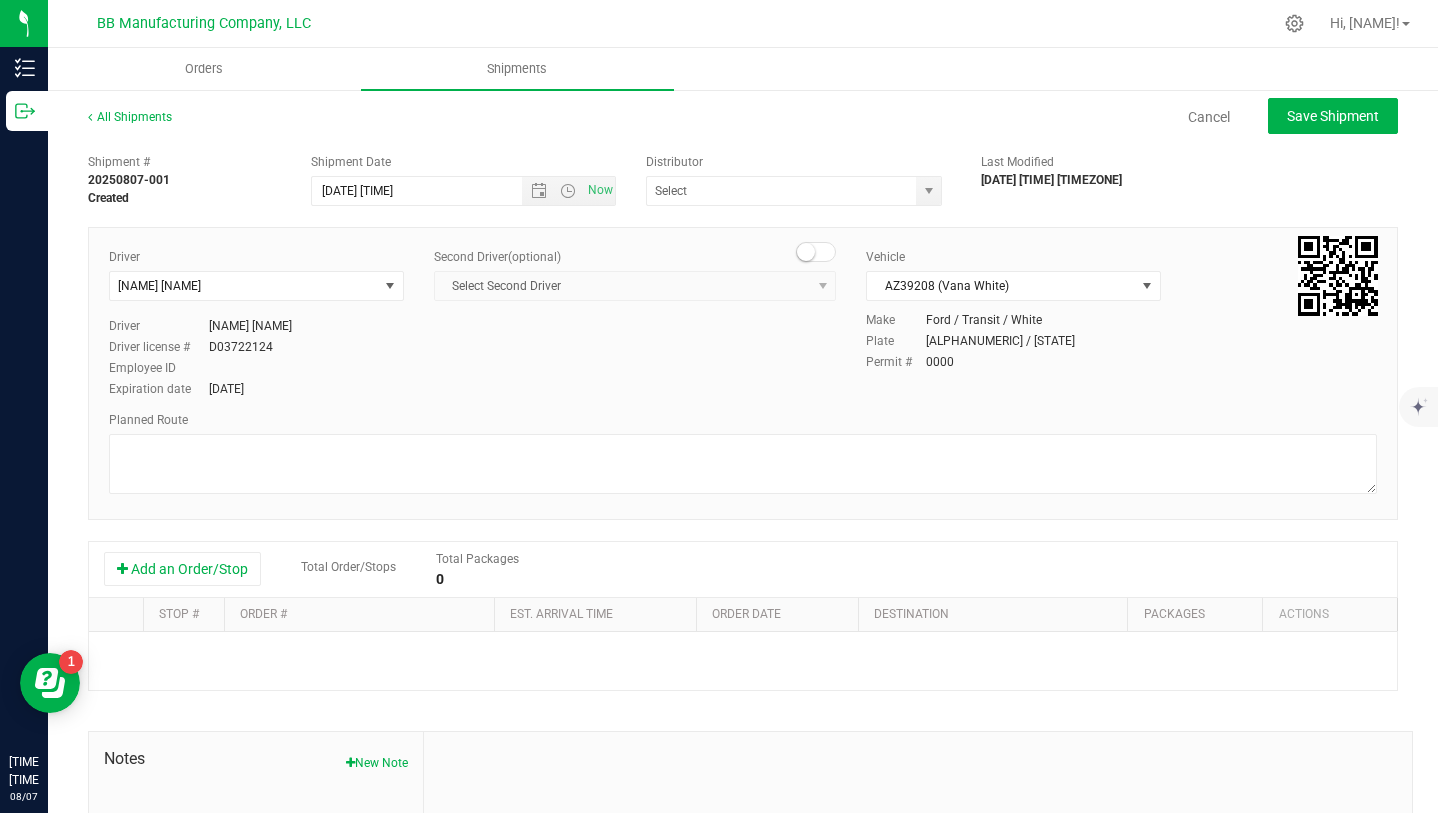 type on "BB Manufacturing Company, LLC" 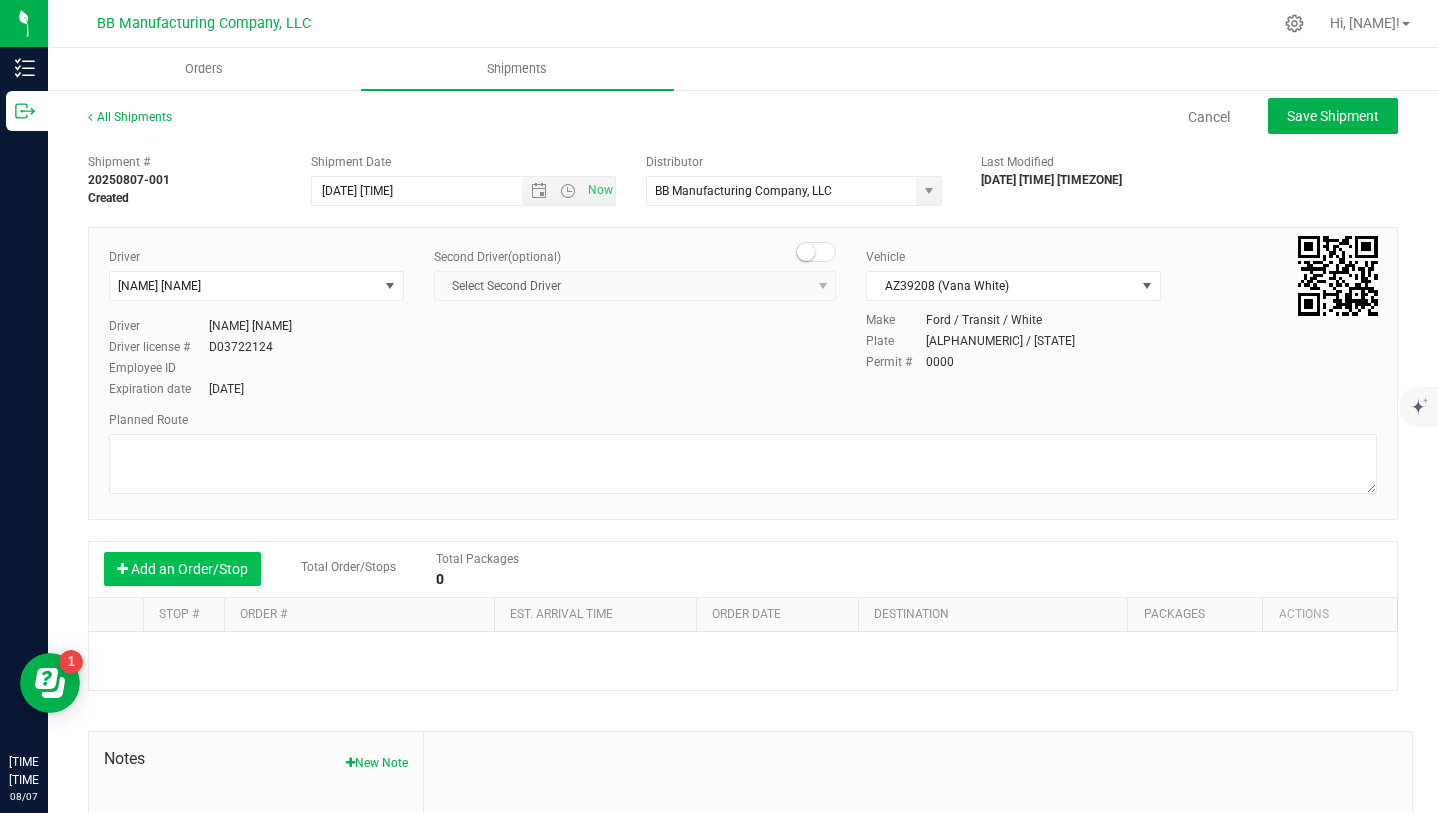 click on "Add an Order/Stop" at bounding box center [182, 569] 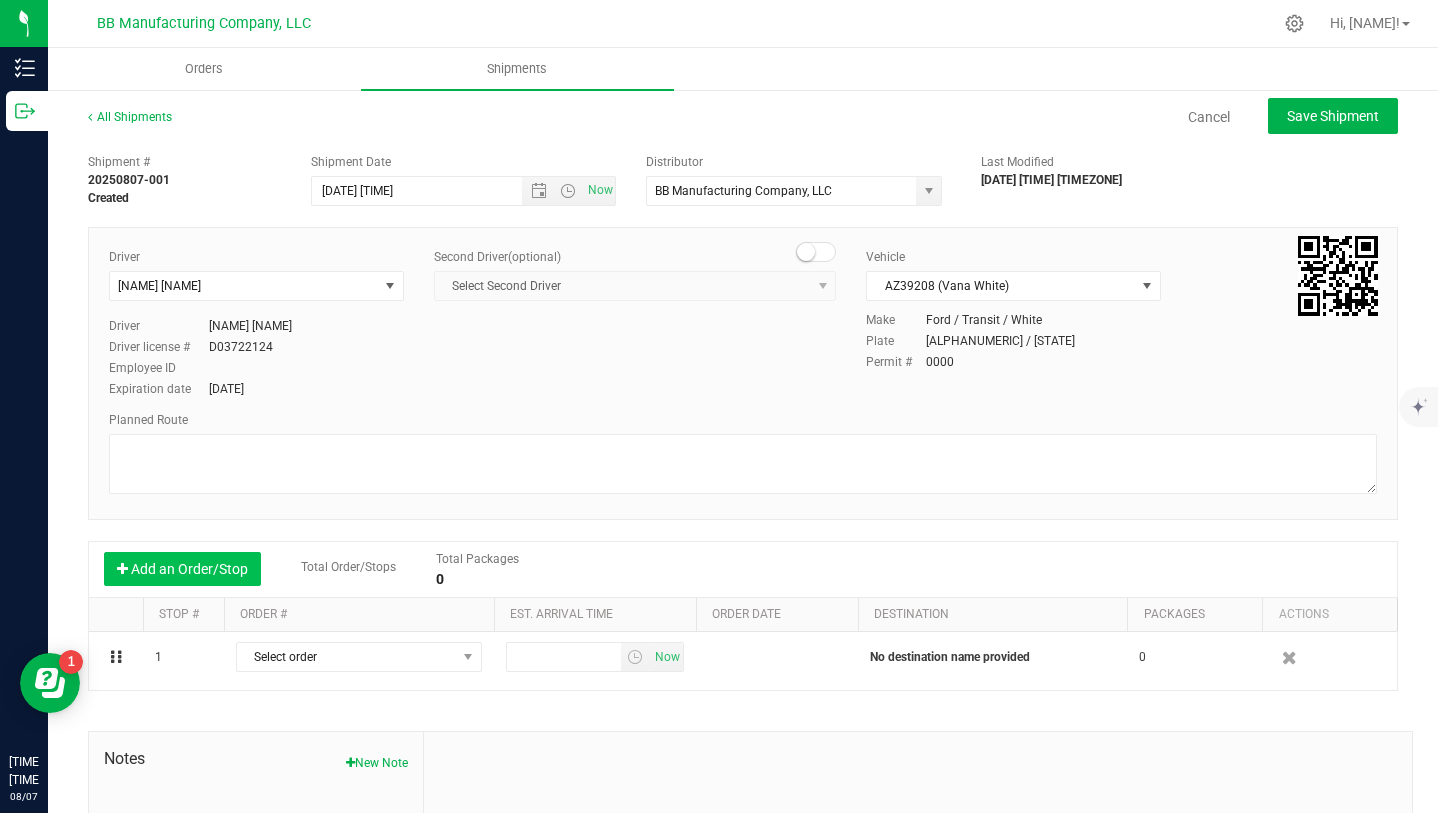 click on "Add an Order/Stop" at bounding box center [182, 569] 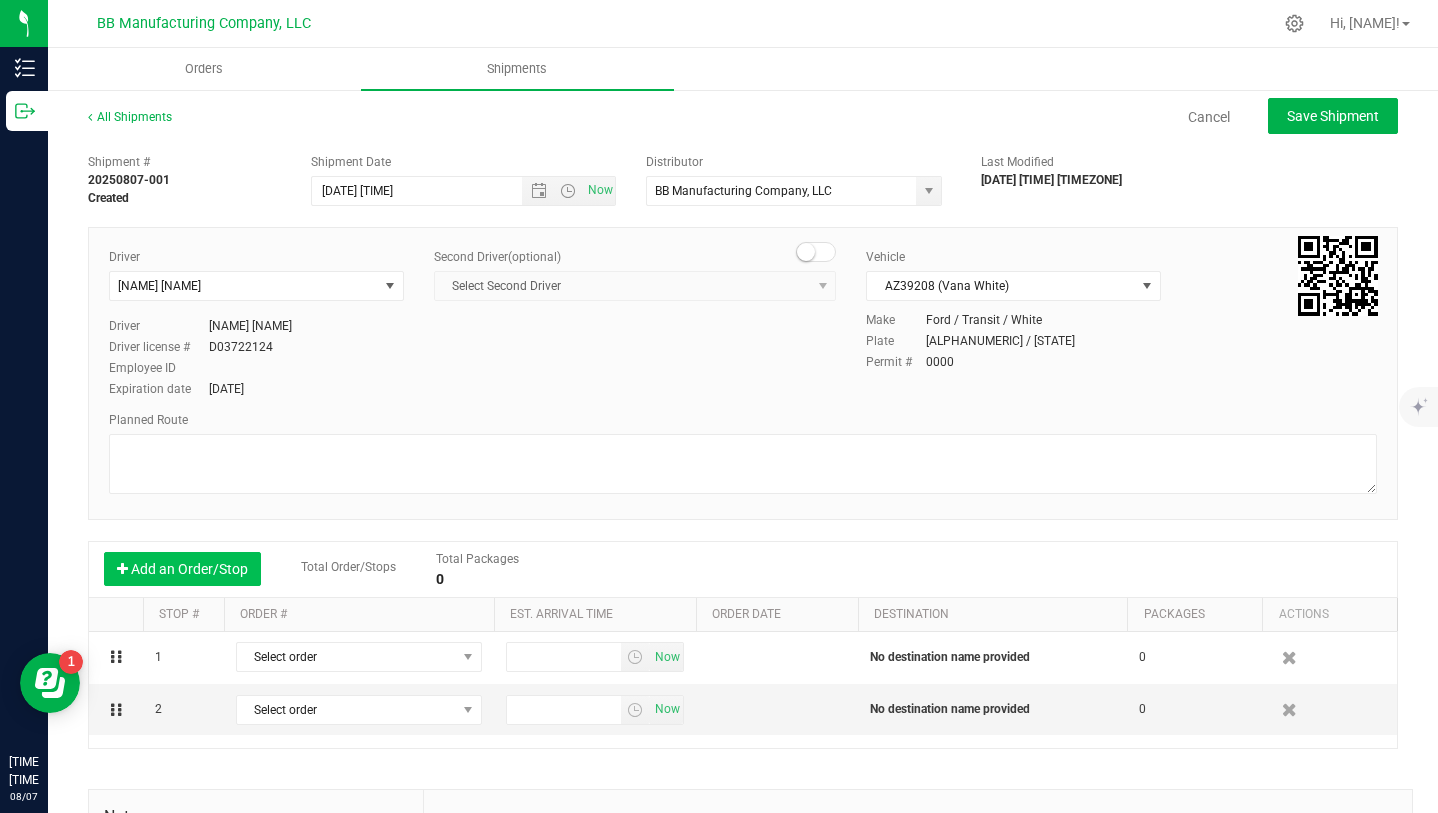 click on "Add an Order/Stop" at bounding box center (182, 569) 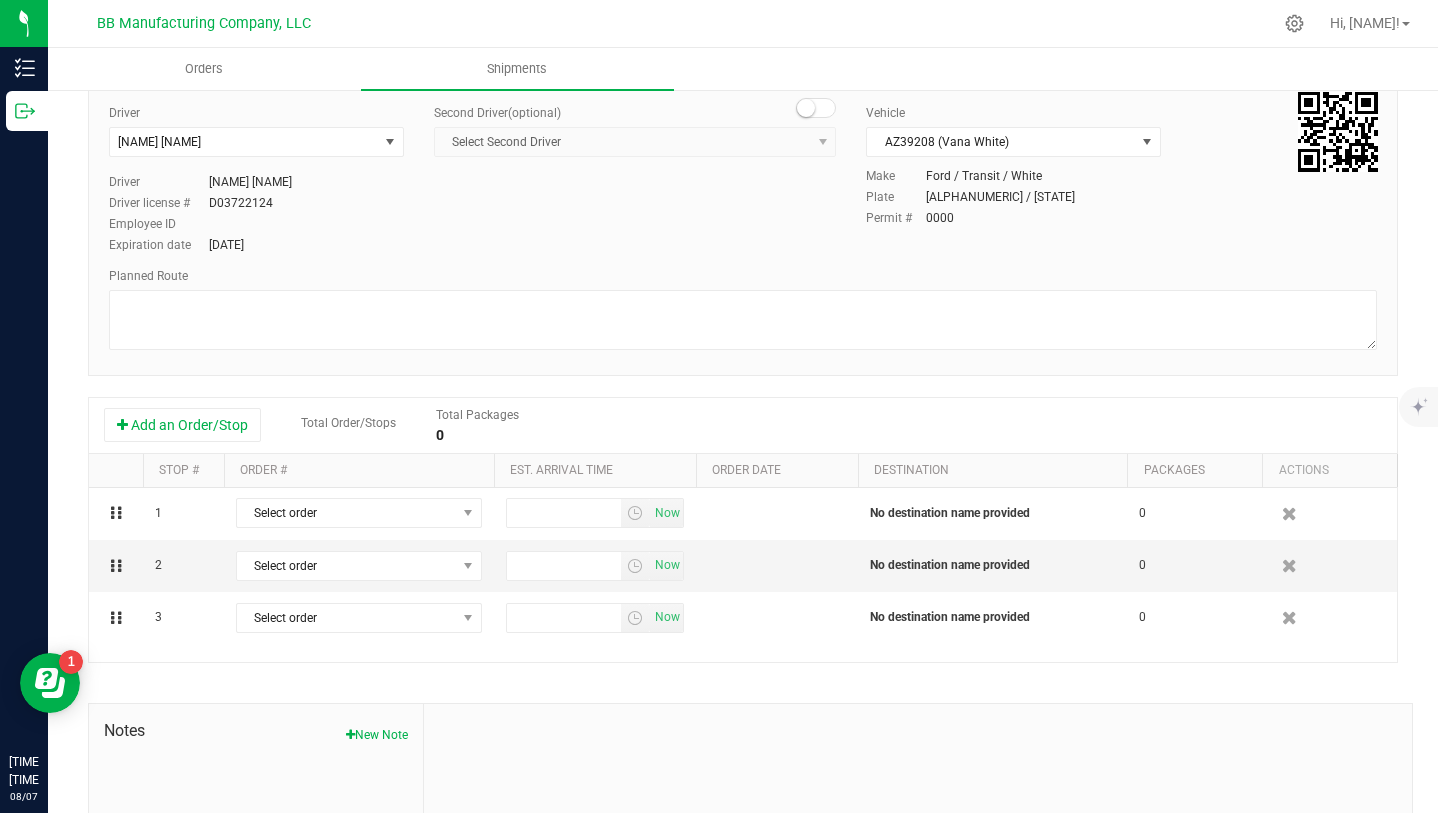 scroll, scrollTop: 145, scrollLeft: 0, axis: vertical 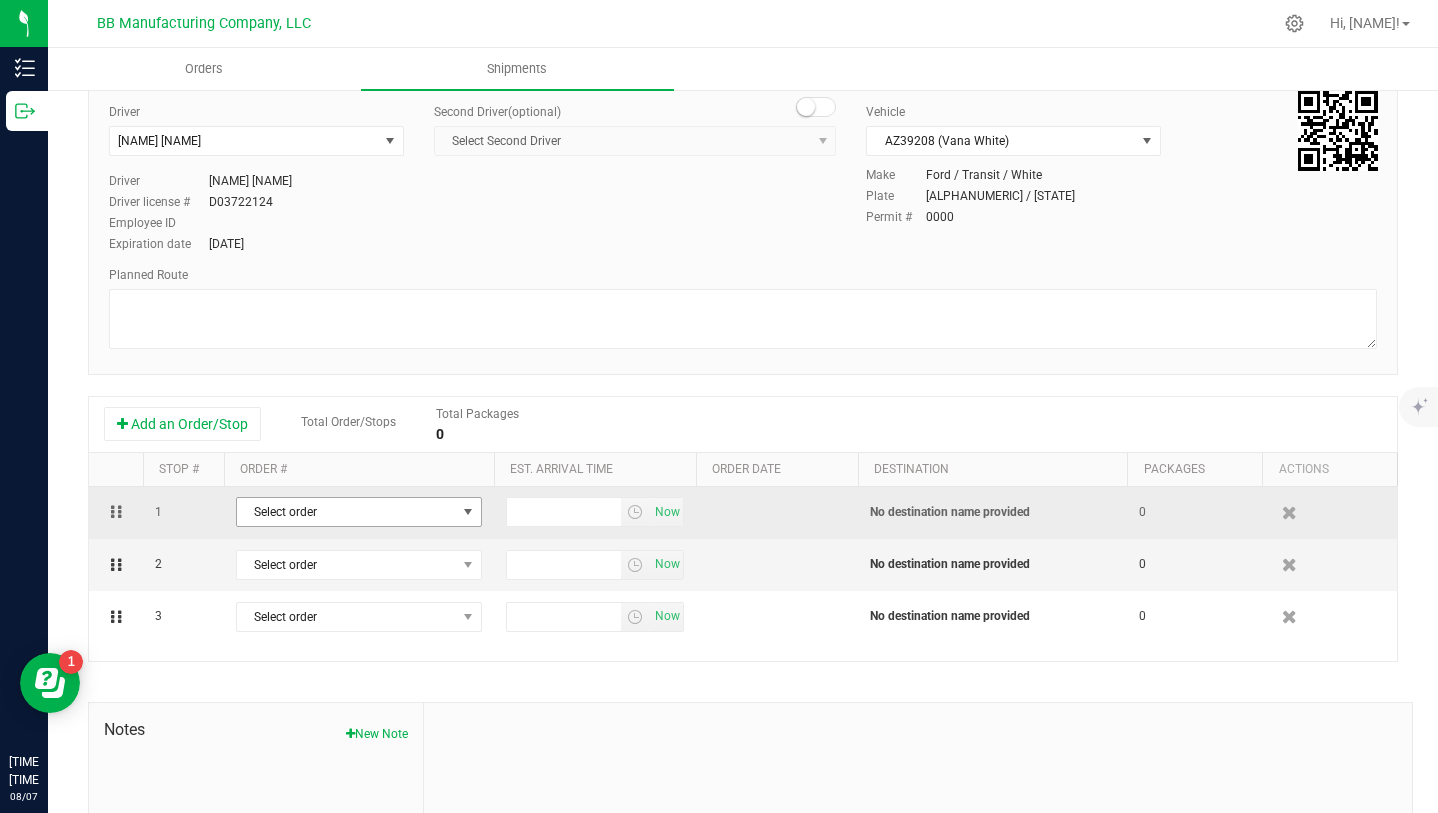 click at bounding box center (467, 512) 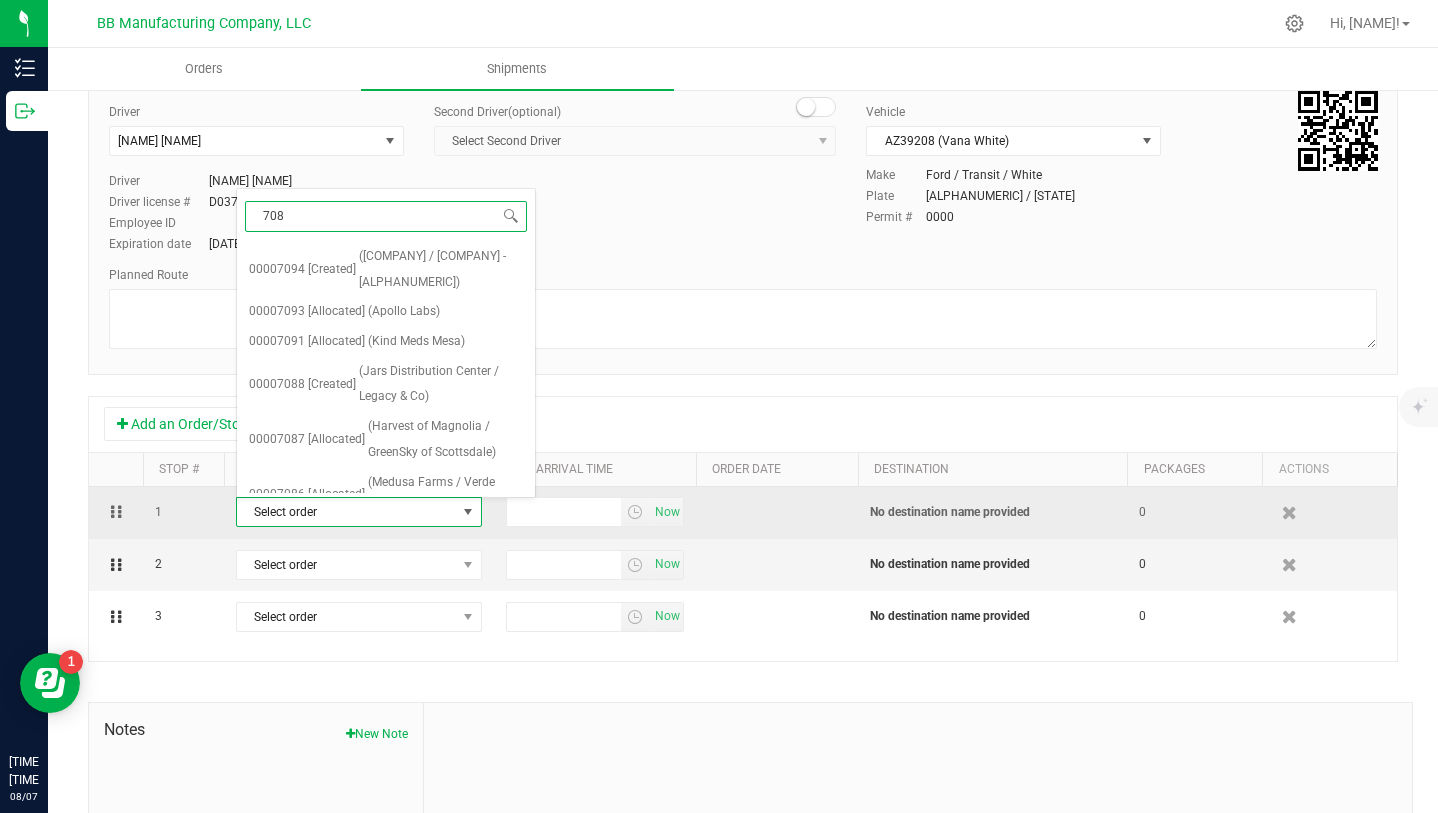type on "7087" 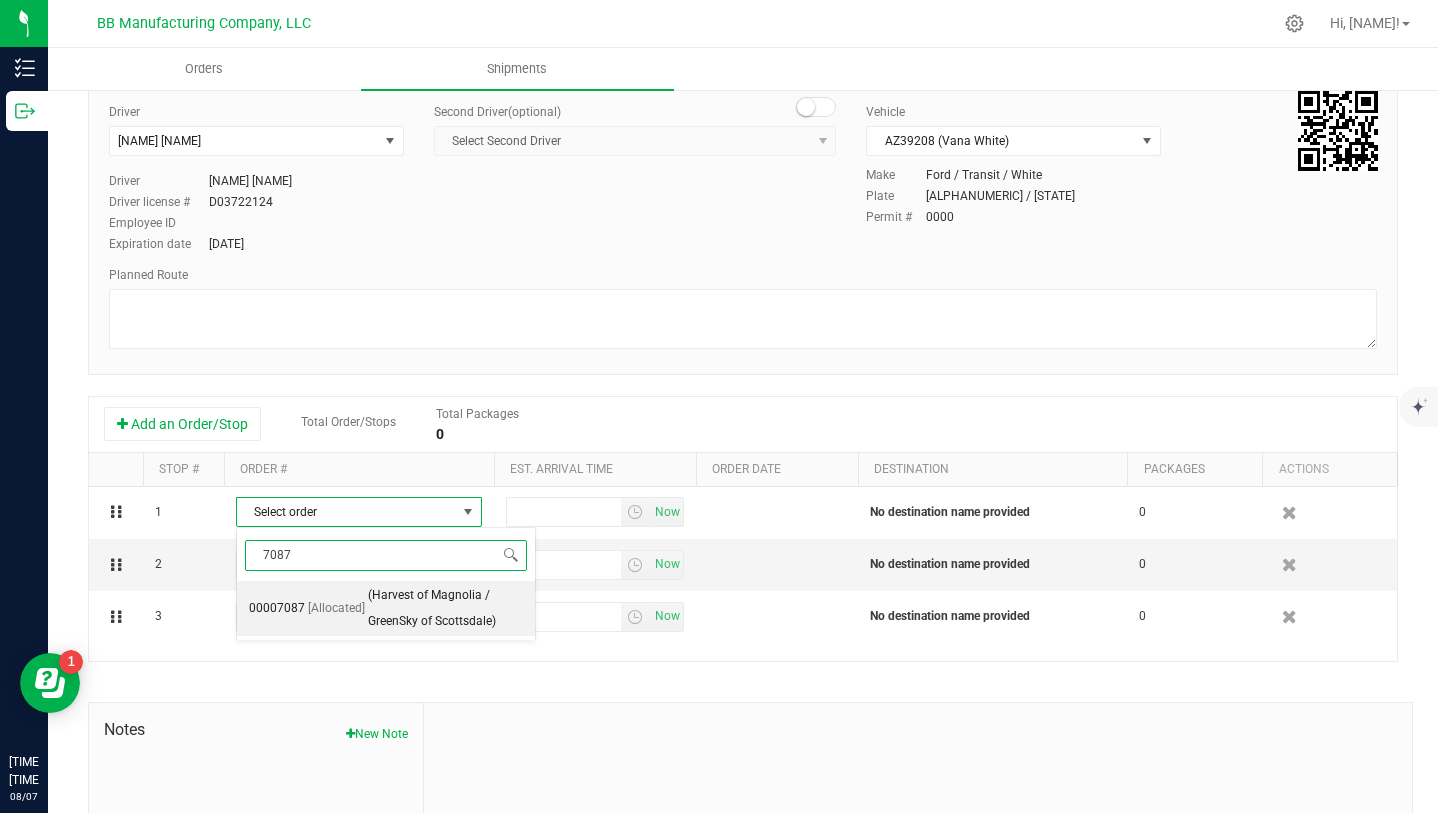click on "(Harvest of Magnolia / GreenSky of Scottsdale)" at bounding box center [445, 608] 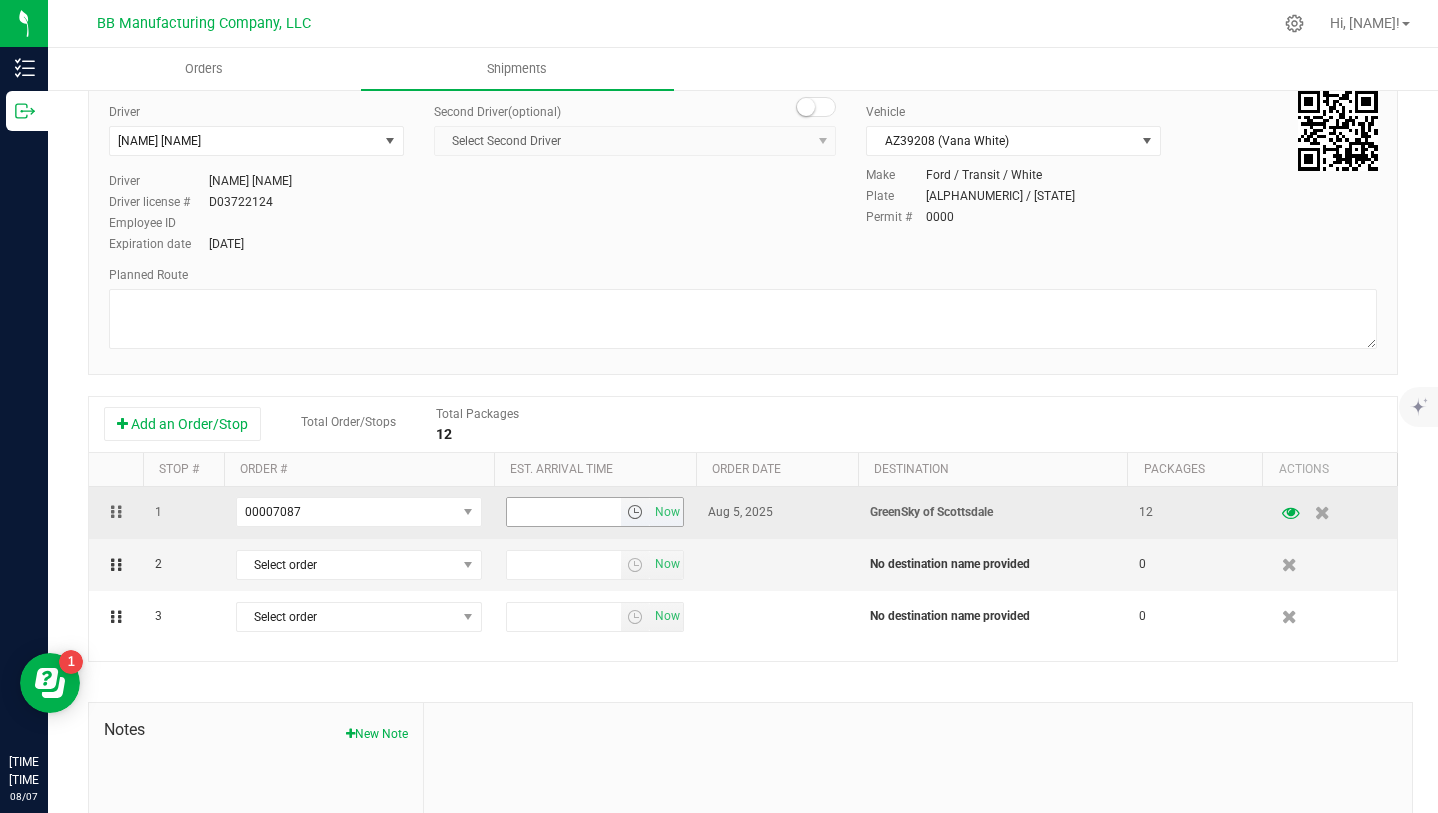 click at bounding box center [635, 512] 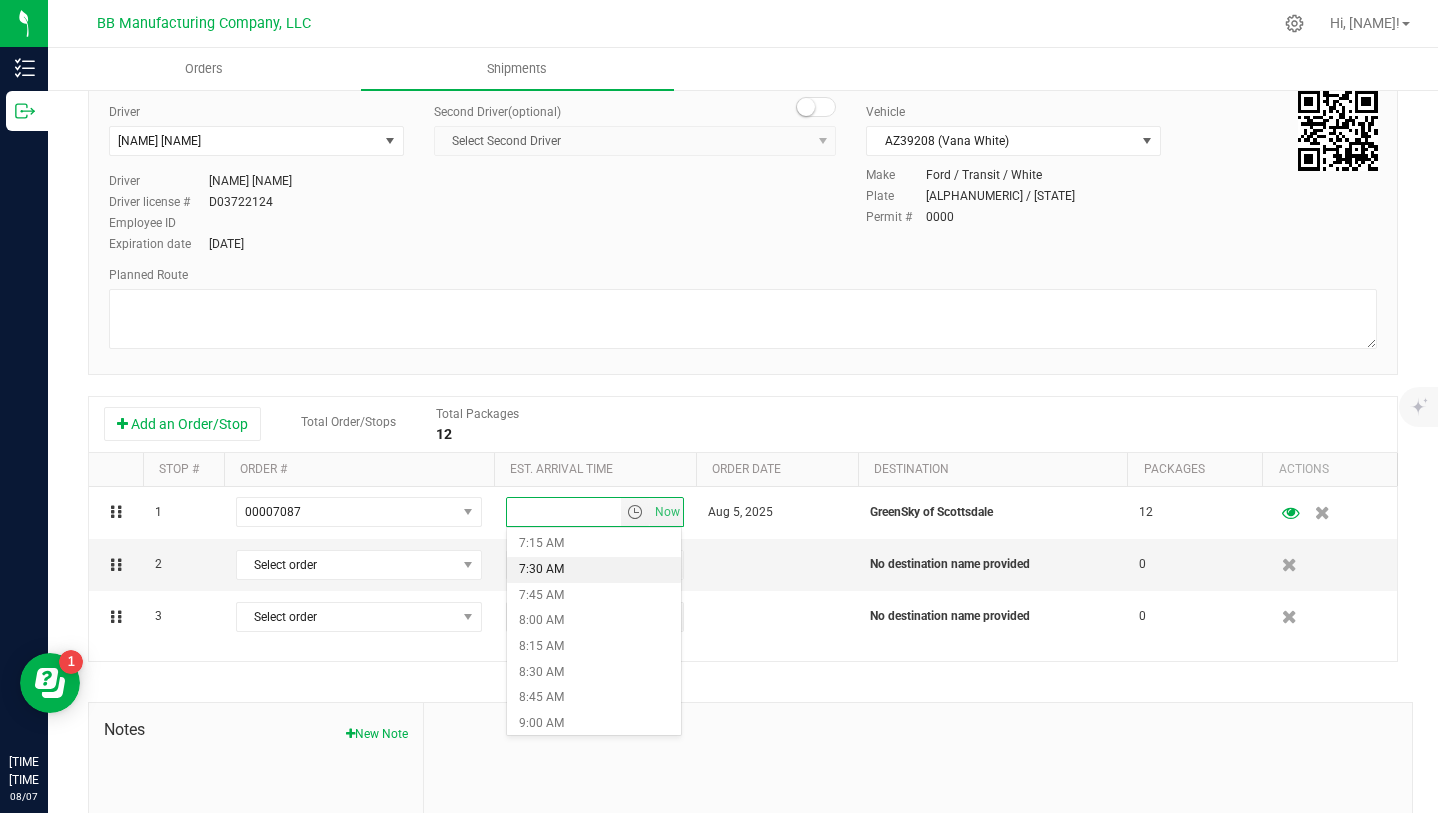 scroll, scrollTop: 762, scrollLeft: 0, axis: vertical 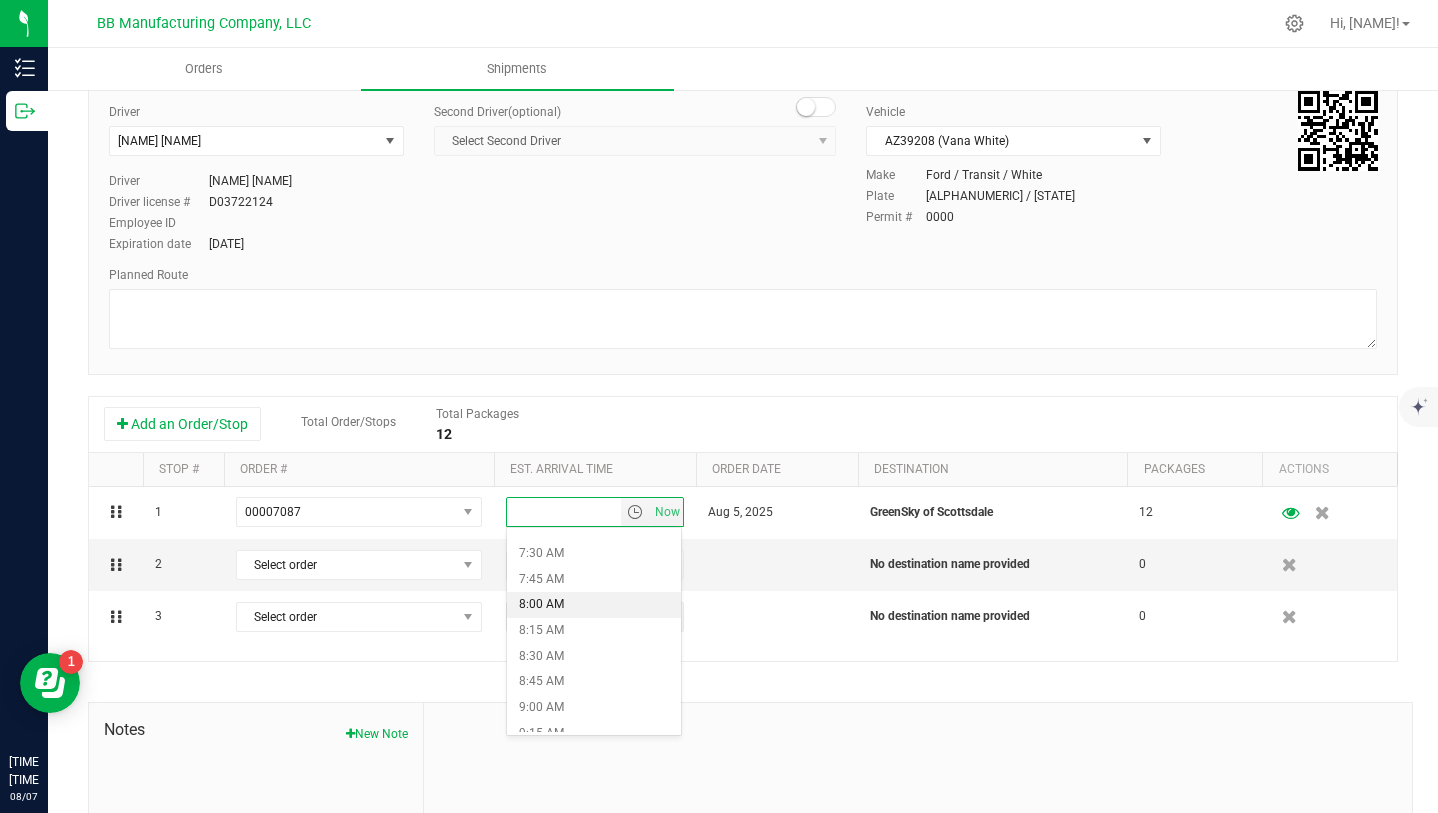 click on "8:00 AM" at bounding box center (594, 605) 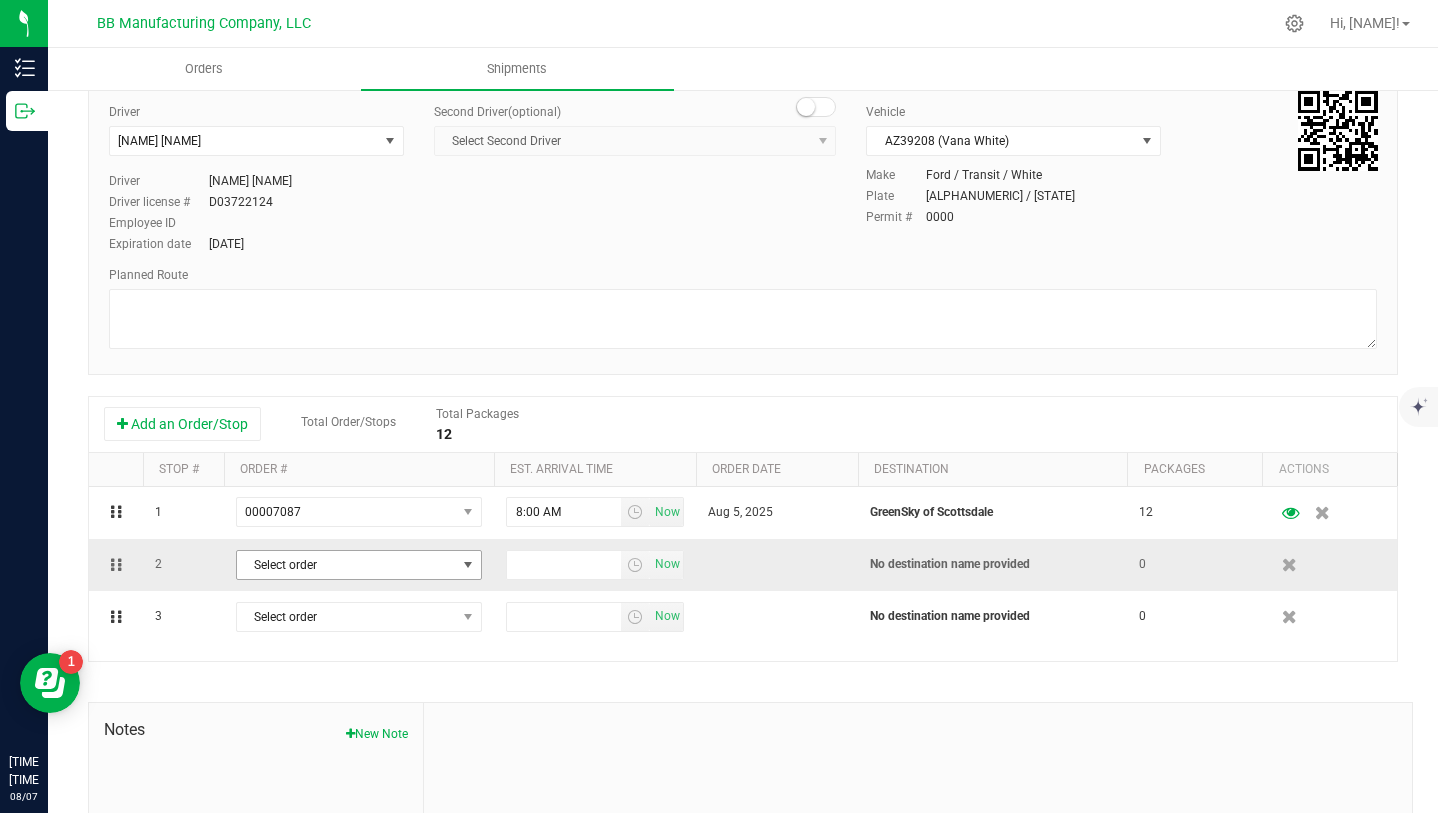 click at bounding box center (468, 565) 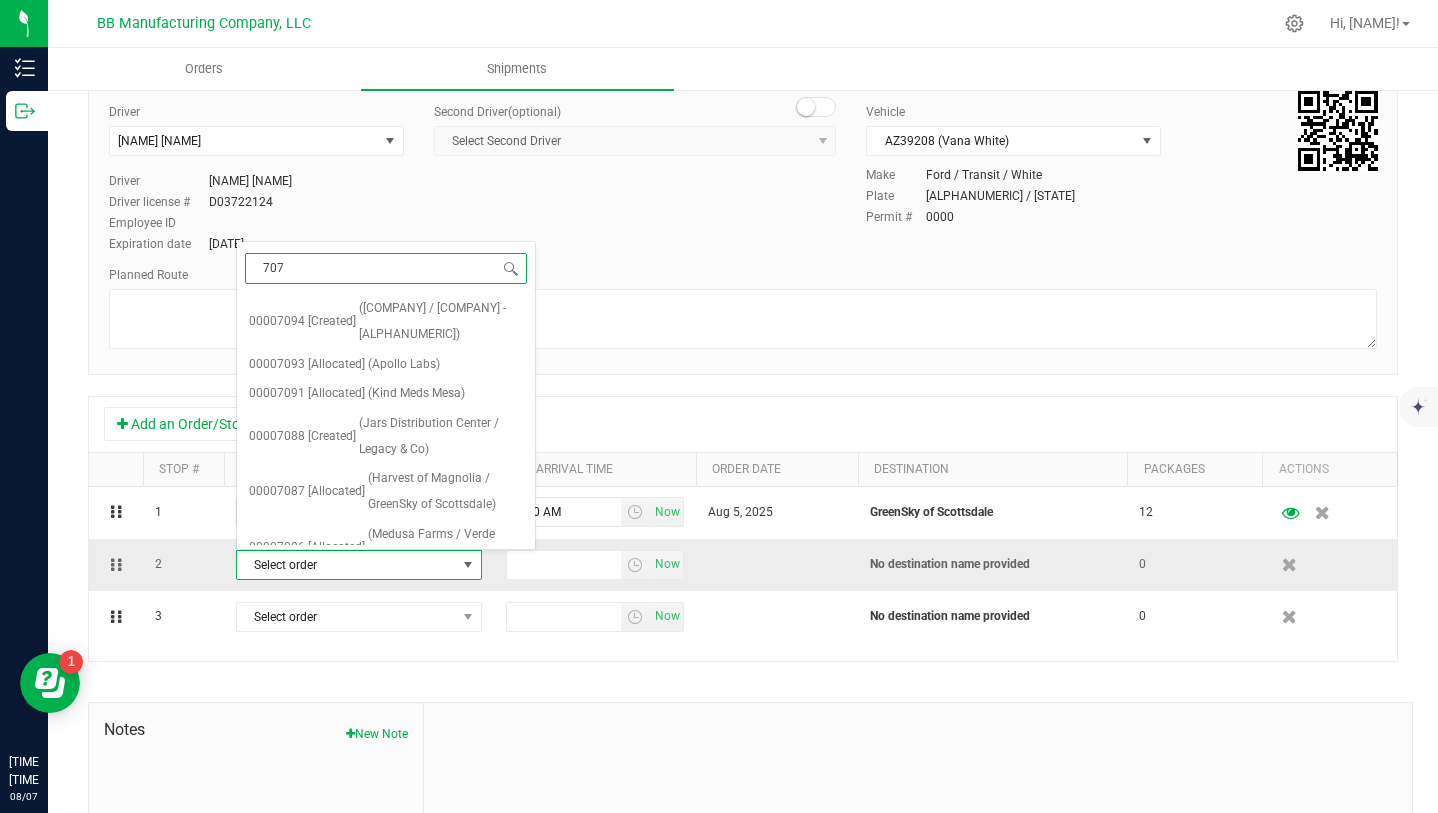 type on "7077" 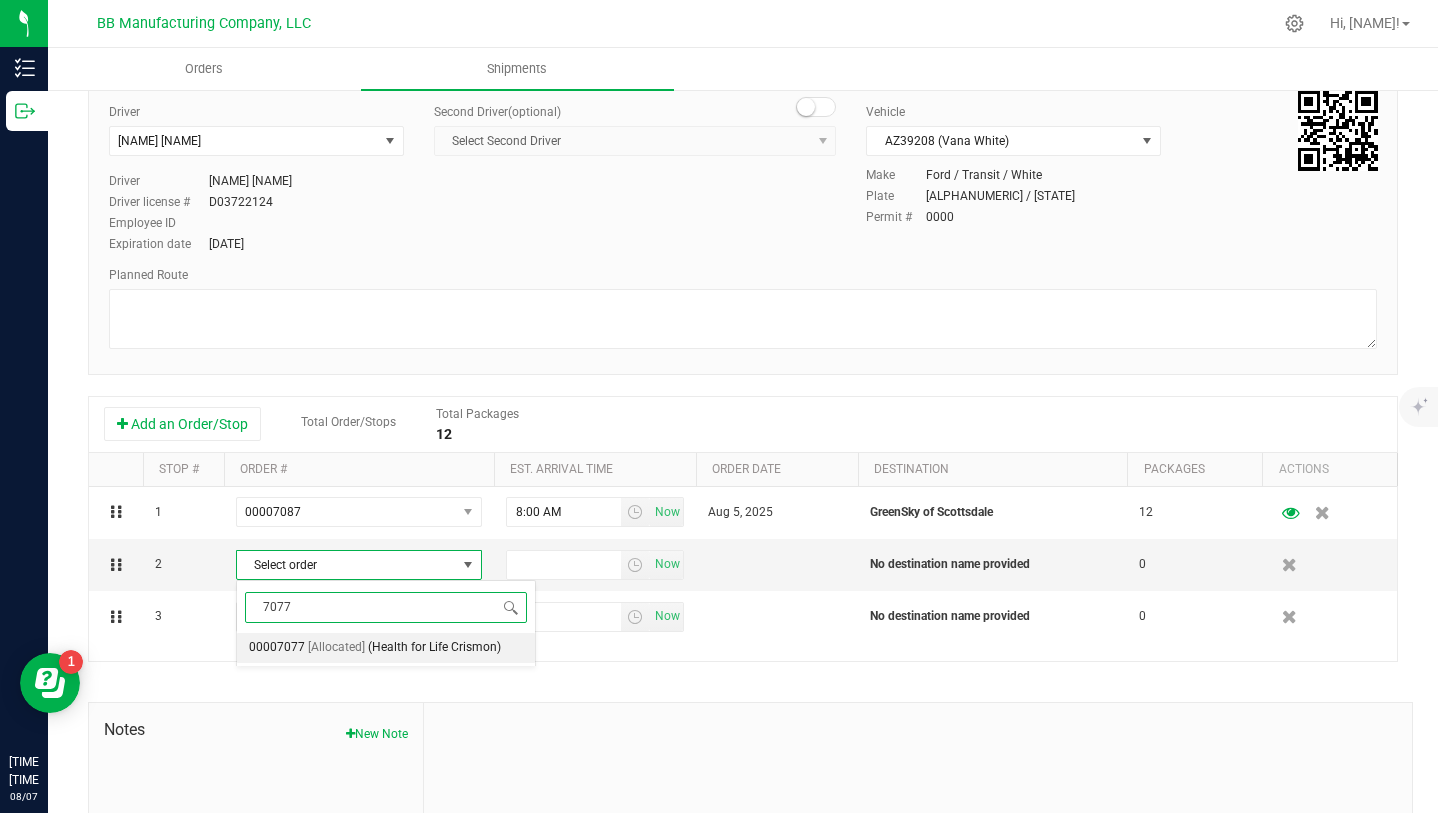 click on "(Health for Life Crismon)" at bounding box center [434, 648] 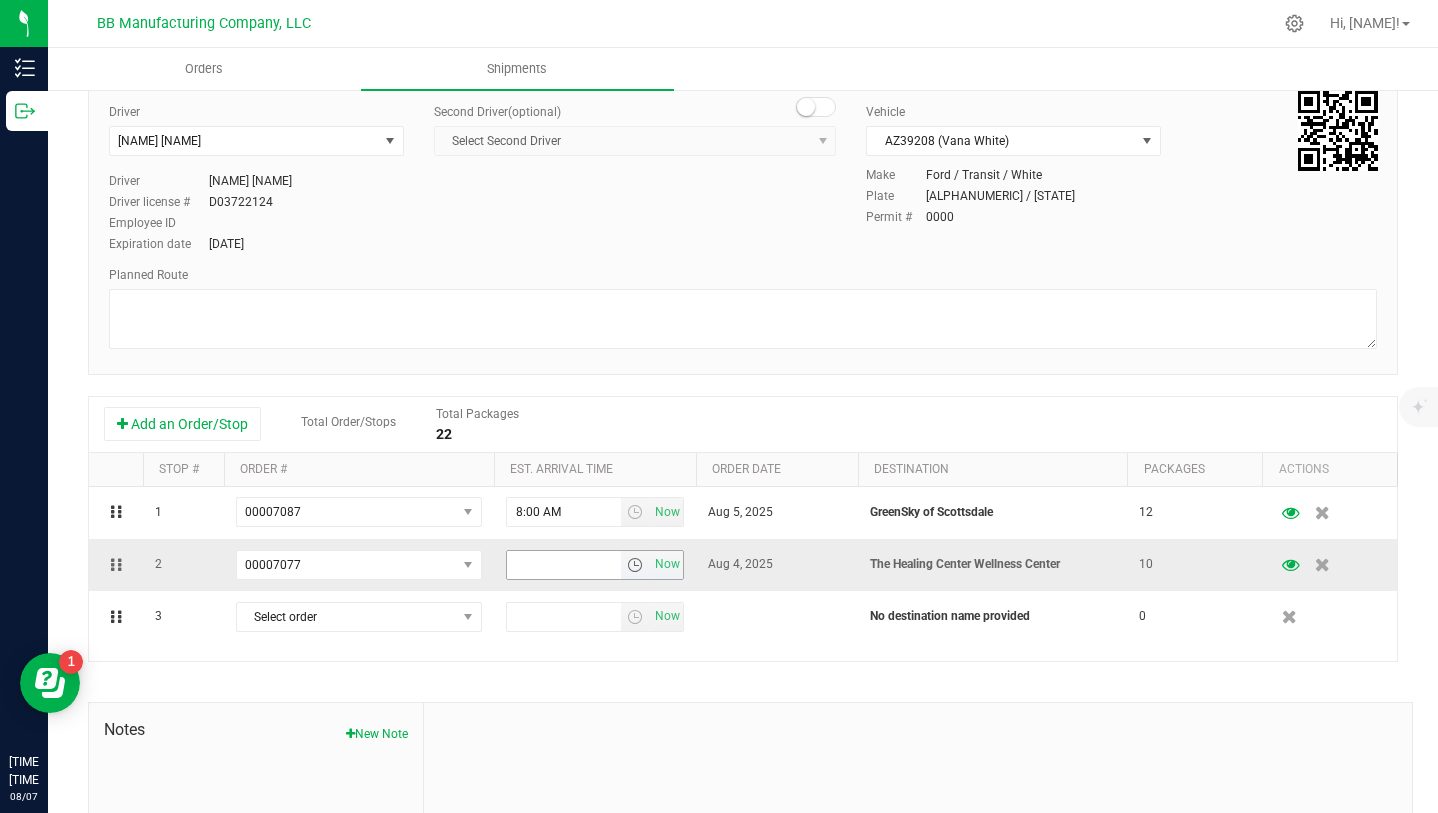 click at bounding box center (635, 565) 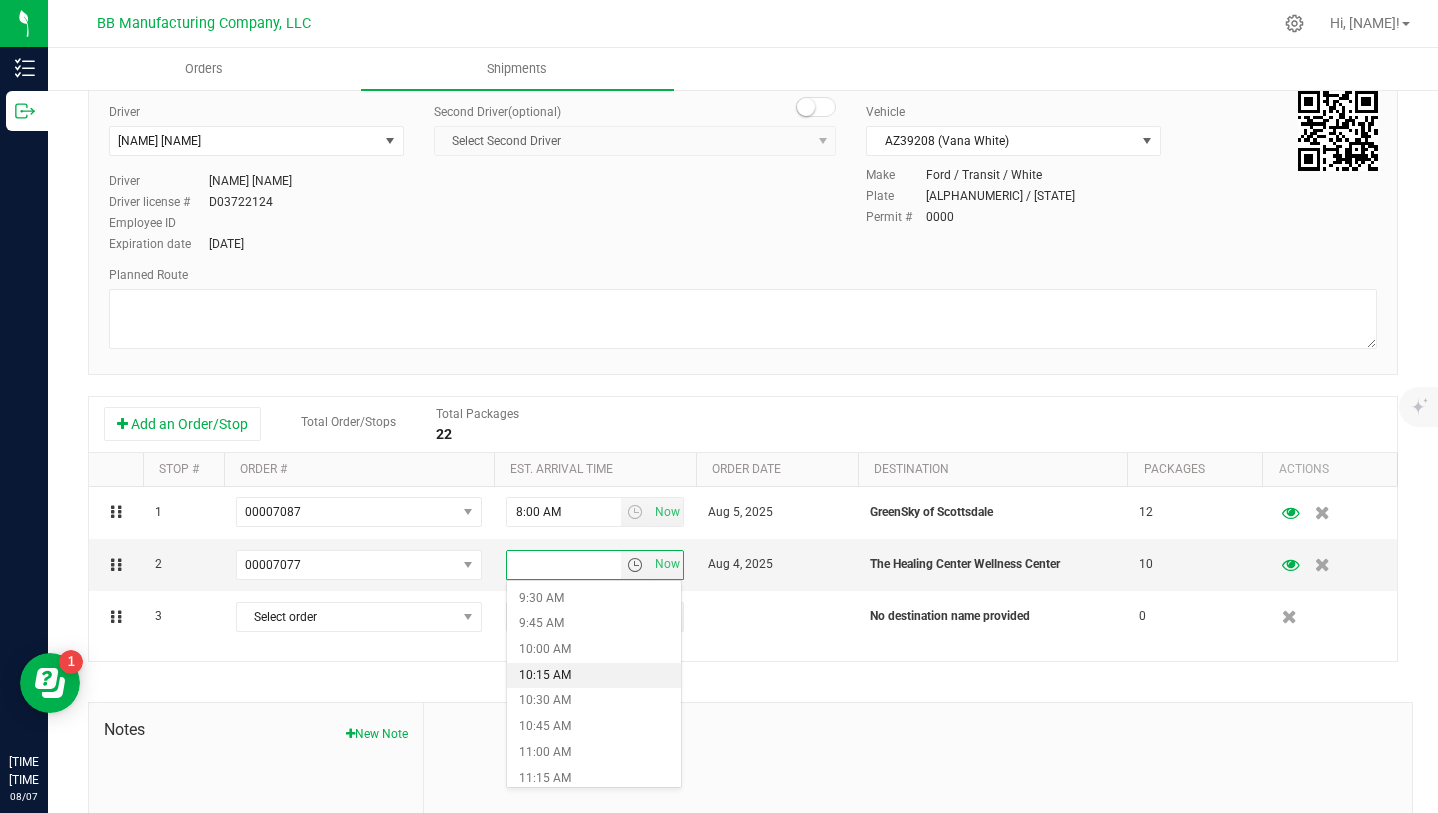 scroll, scrollTop: 972, scrollLeft: 0, axis: vertical 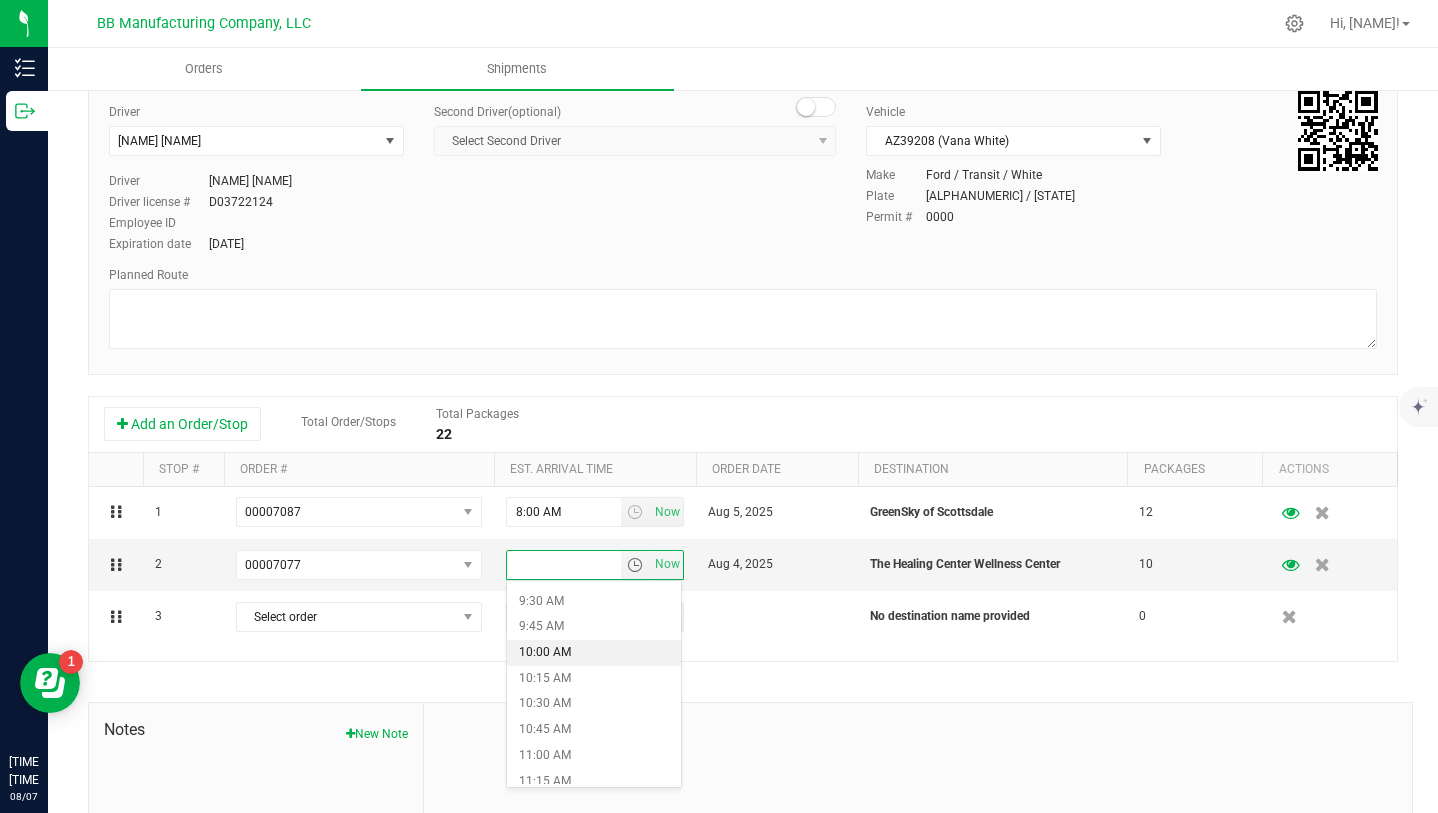 click on "10:00 AM" at bounding box center [594, 653] 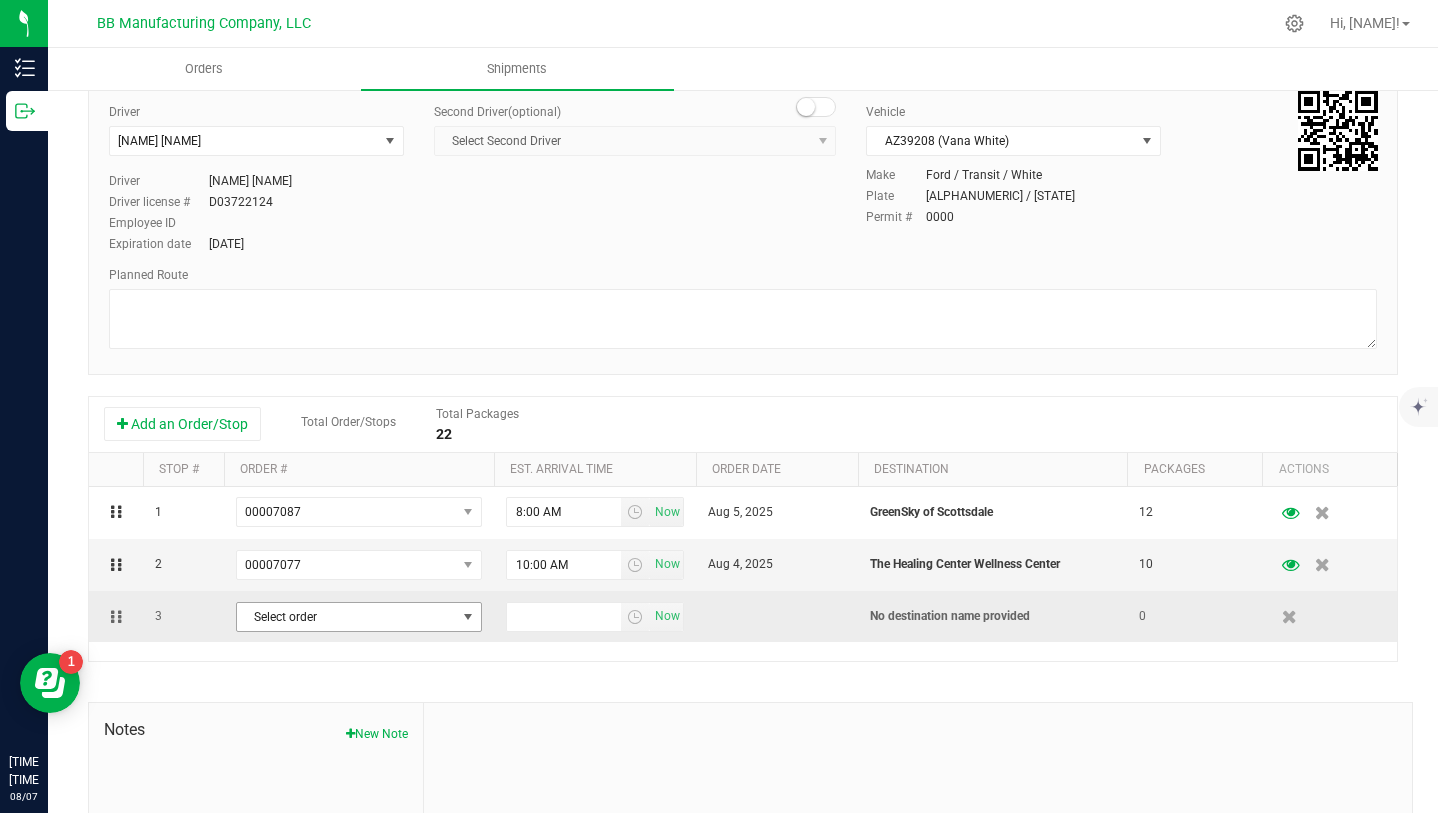 click at bounding box center [468, 617] 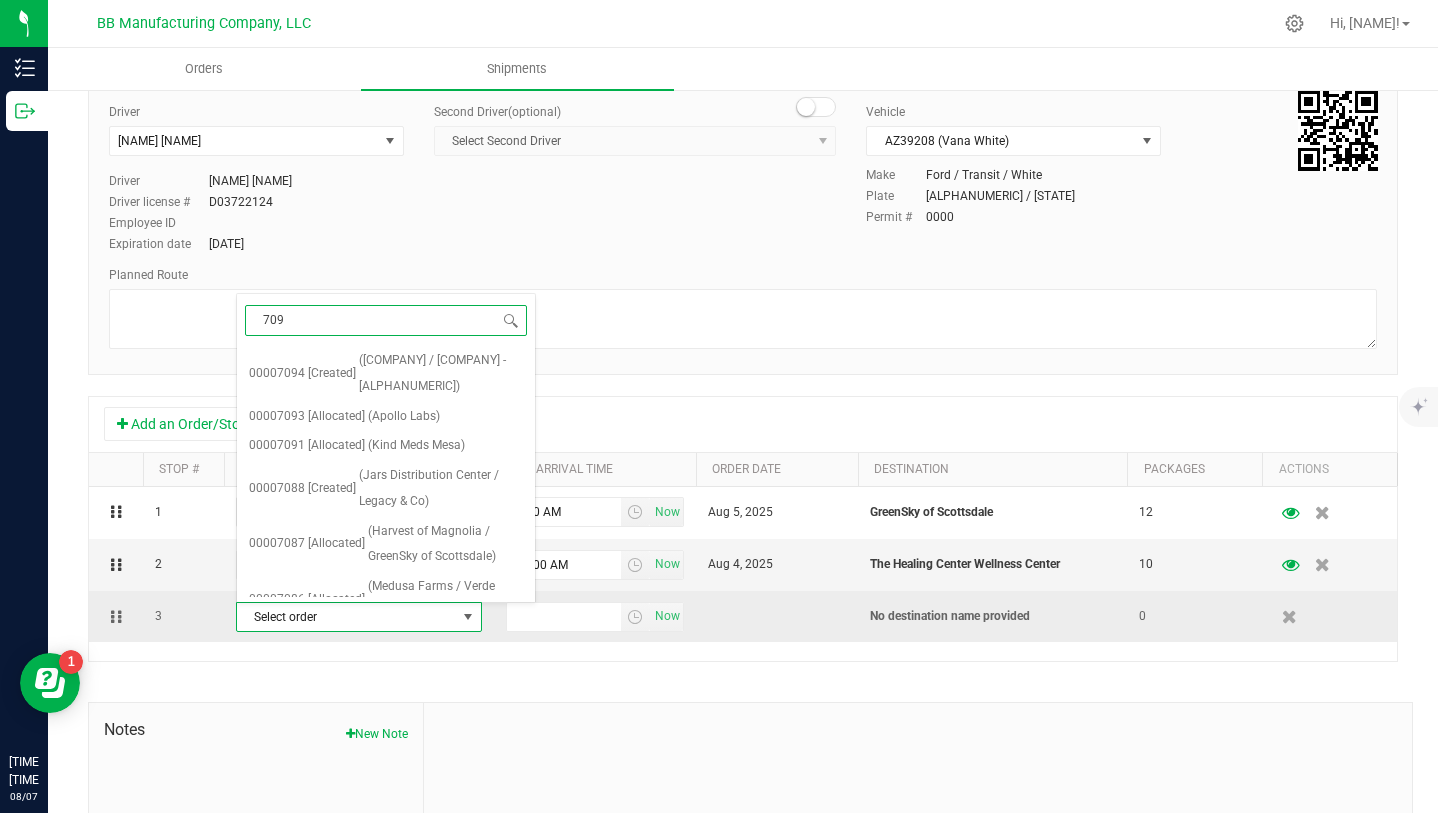 type on "7091" 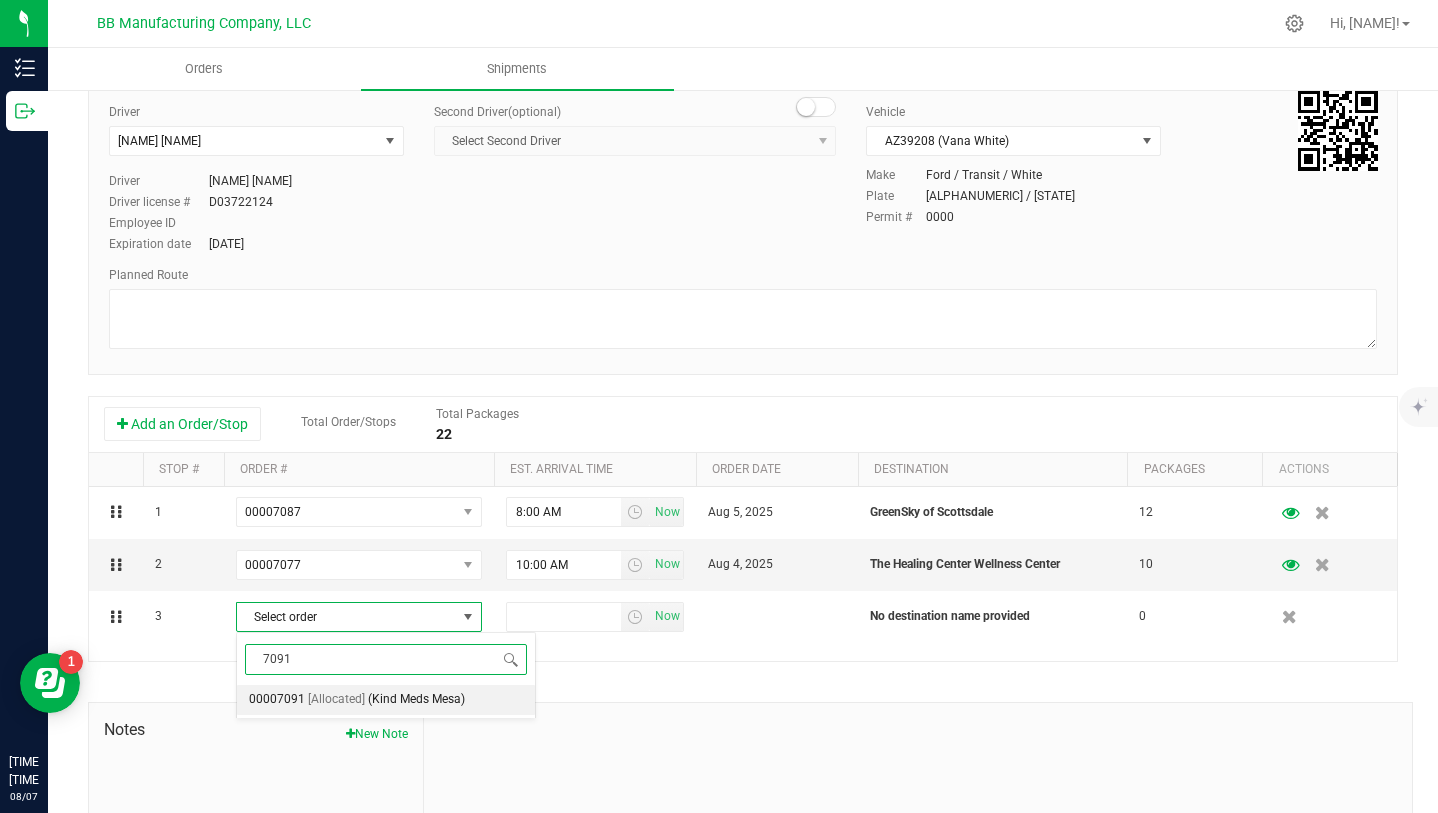 click on "(Kind Meds Mesa)" at bounding box center (416, 700) 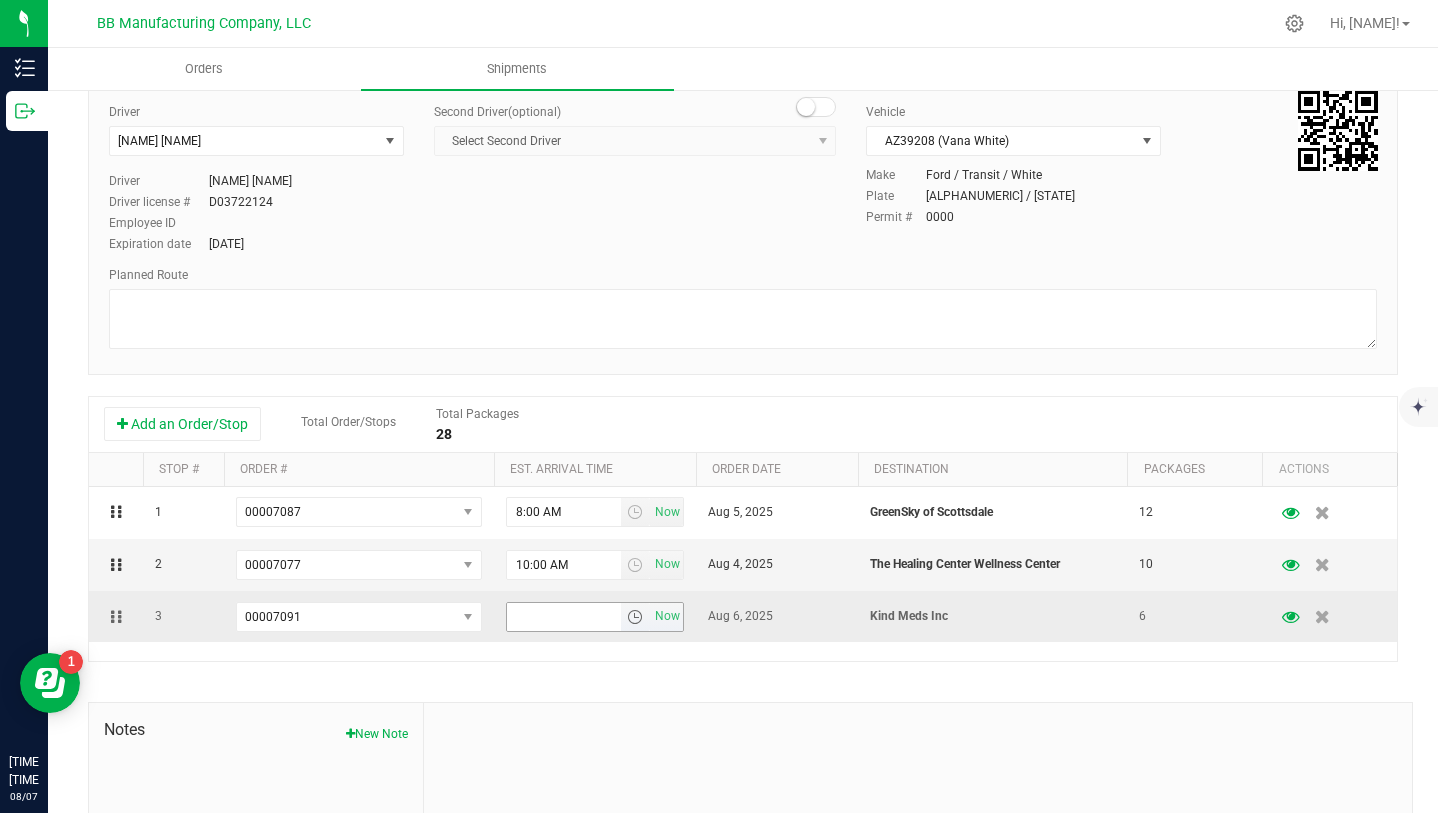 click at bounding box center (635, 617) 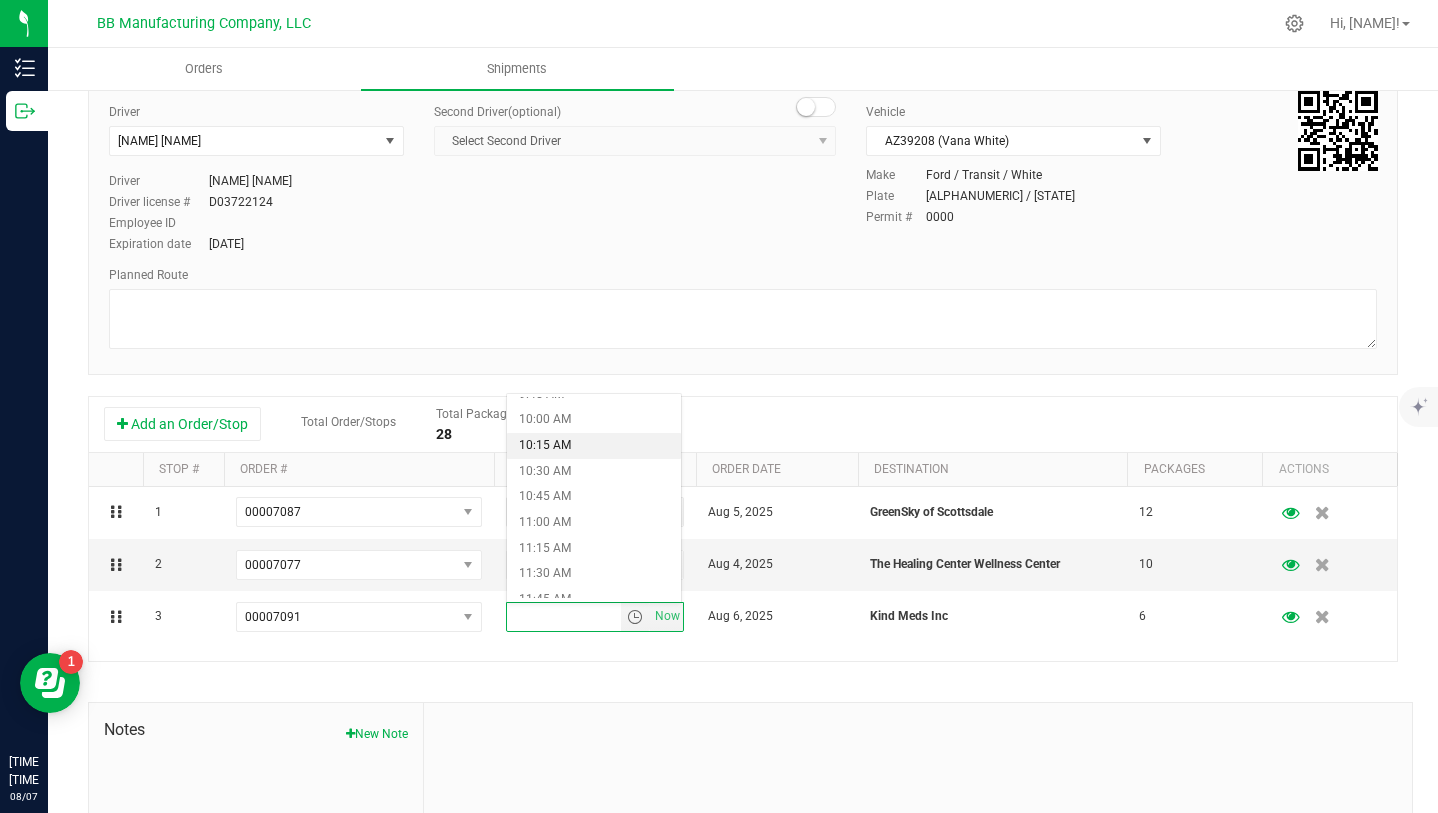 scroll, scrollTop: 1019, scrollLeft: 0, axis: vertical 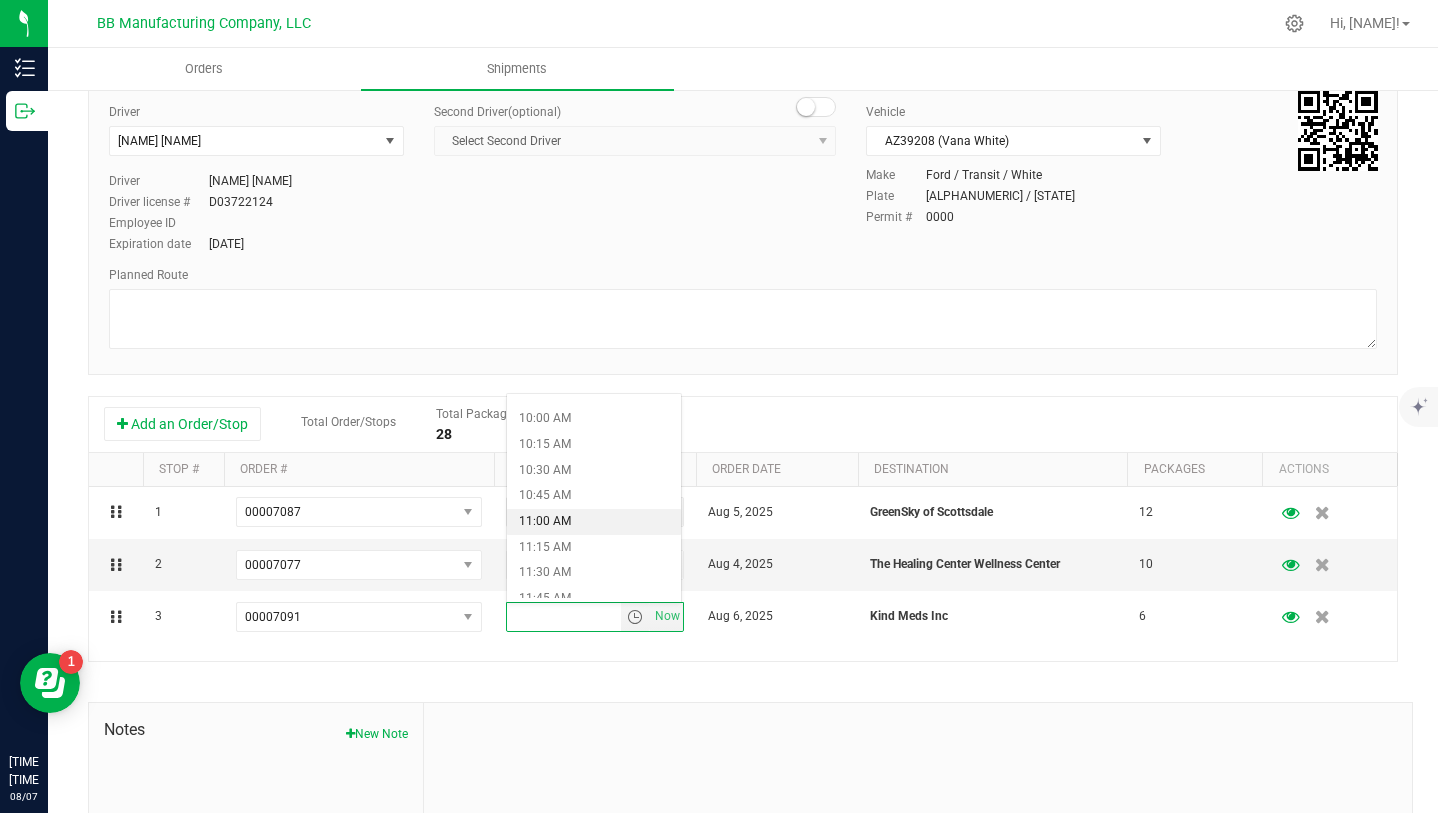 click on "11:00 AM" at bounding box center (594, 522) 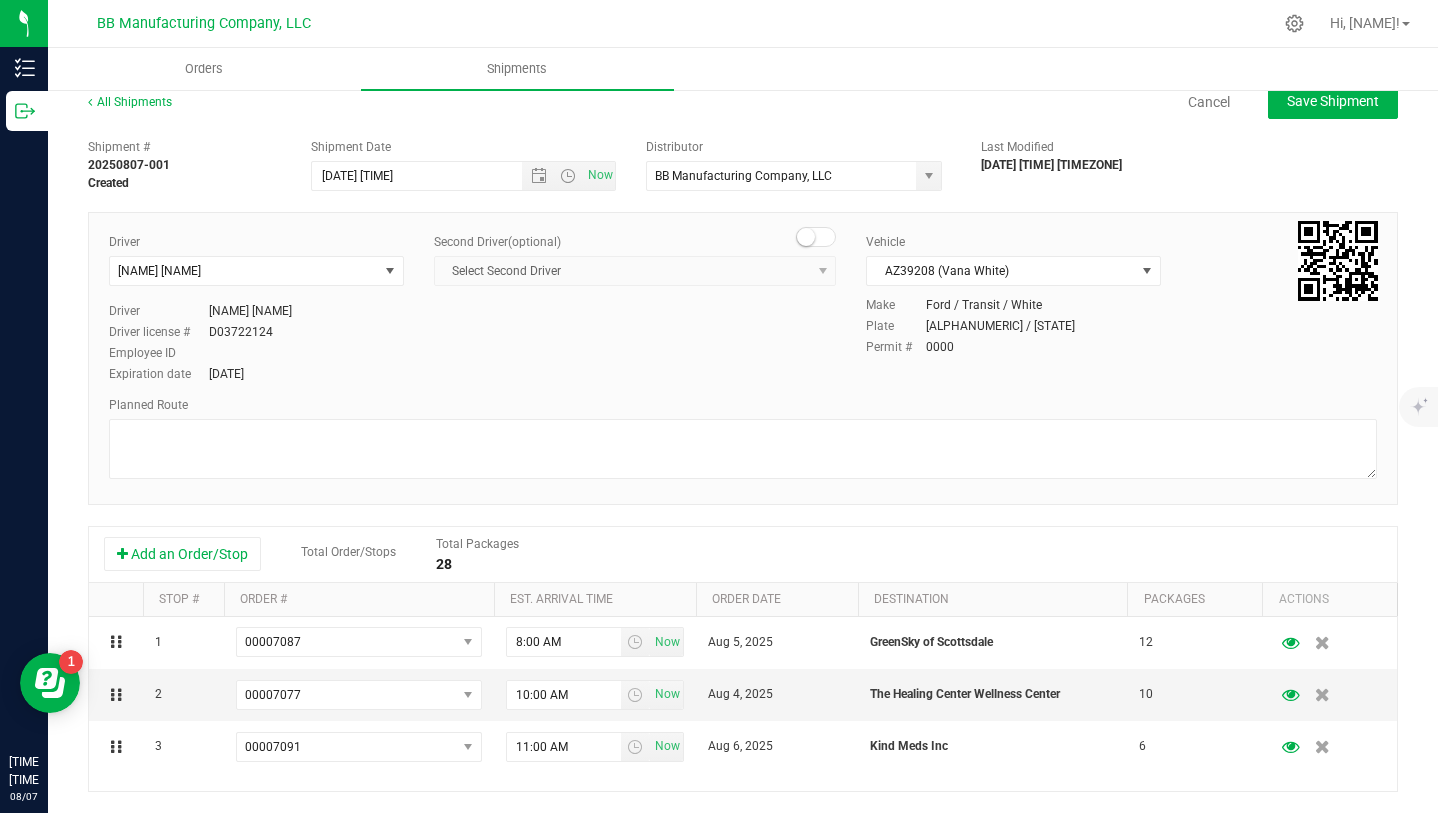scroll, scrollTop: 0, scrollLeft: 0, axis: both 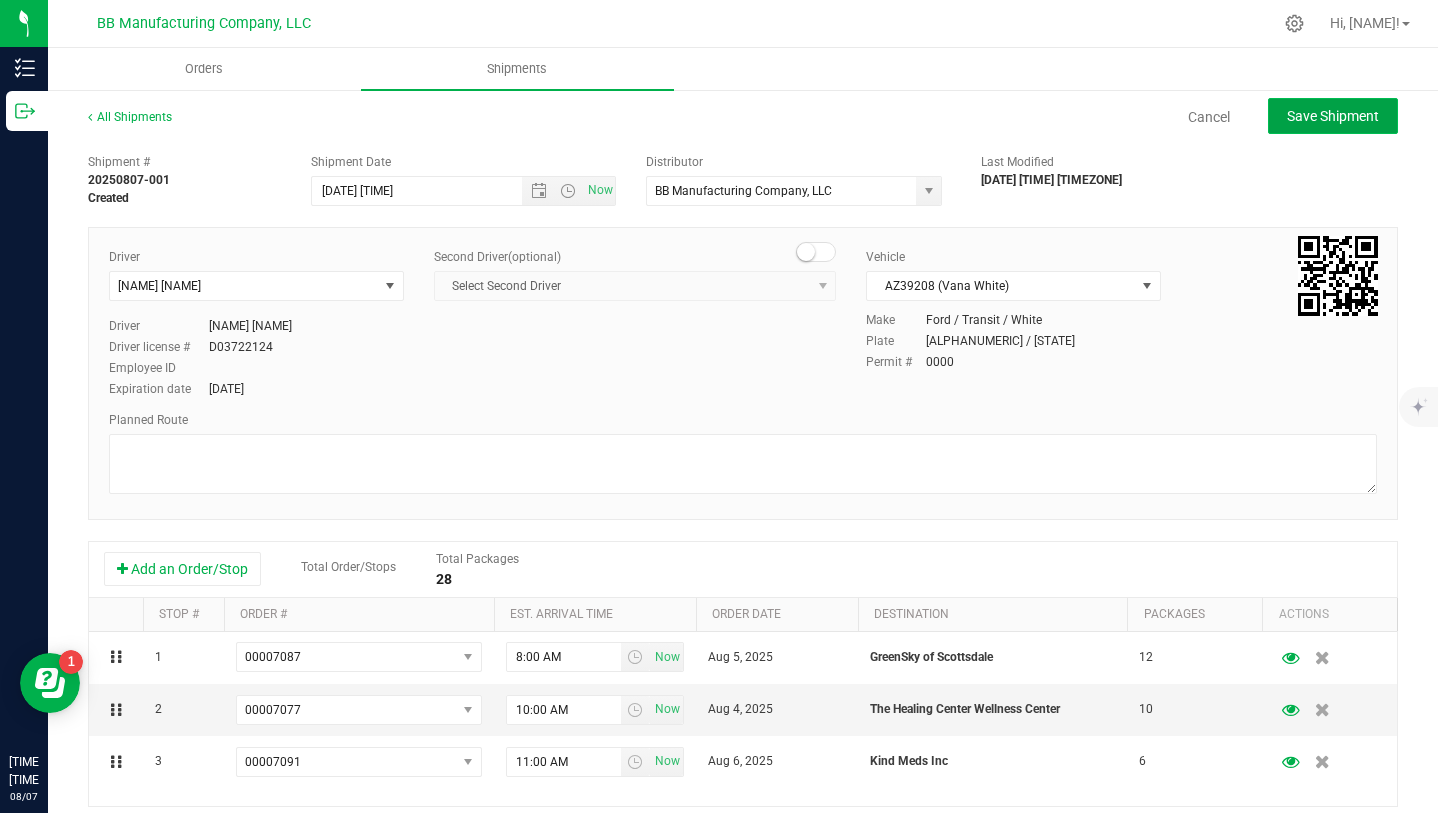 click on "Save Shipment" 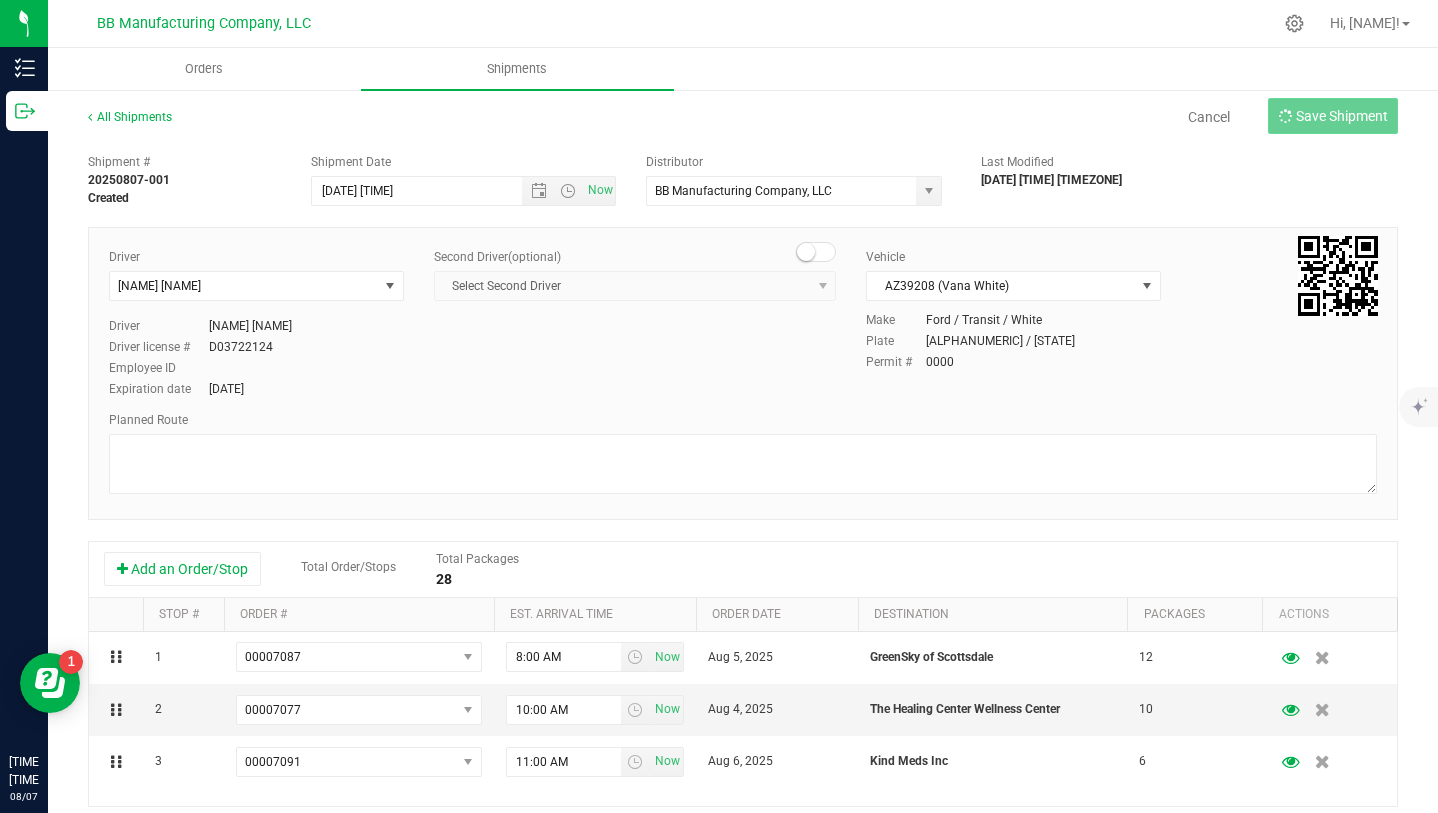 type on "[DATE] [TIME]" 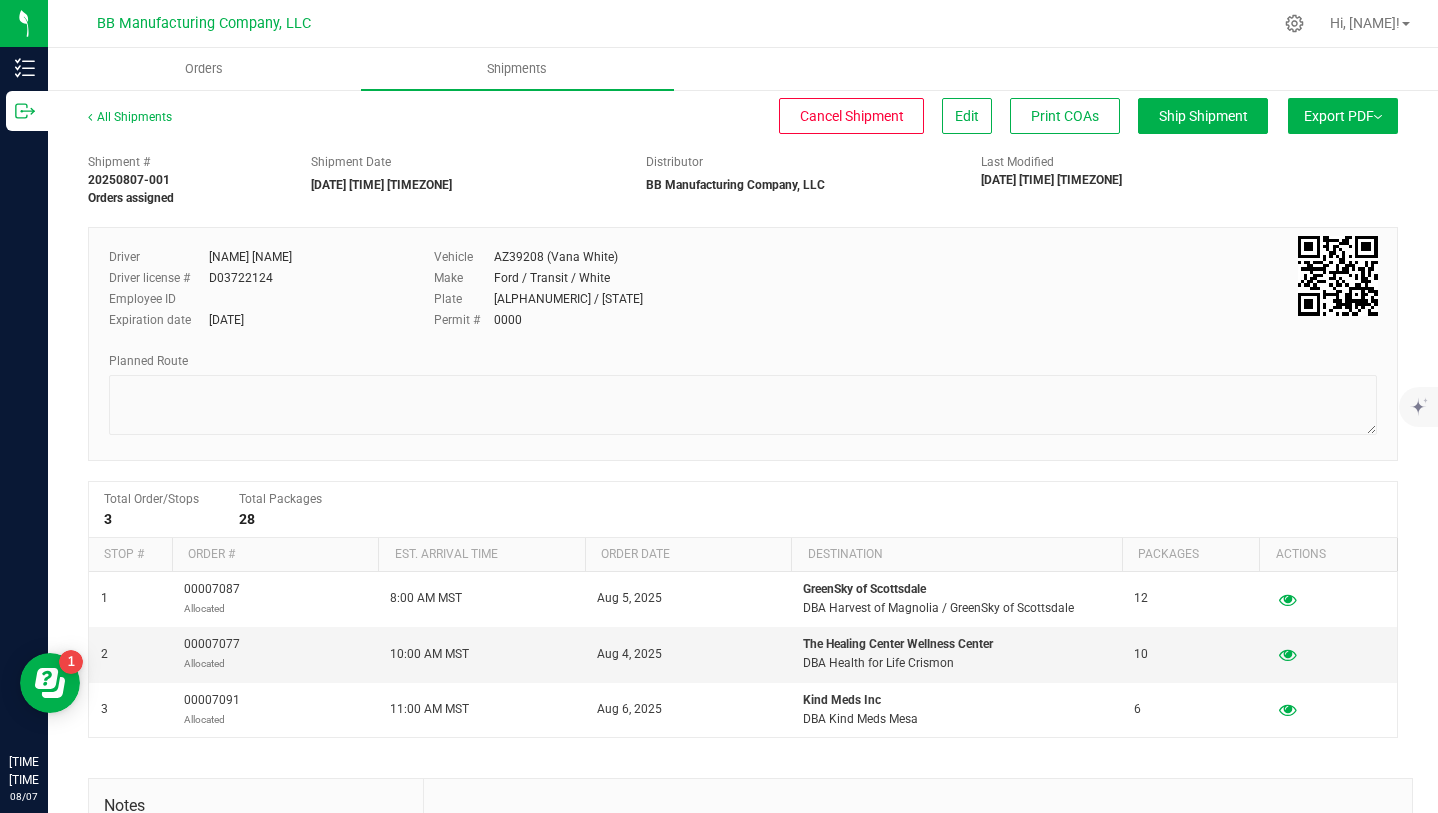 click on "Export PDF" at bounding box center (1343, 116) 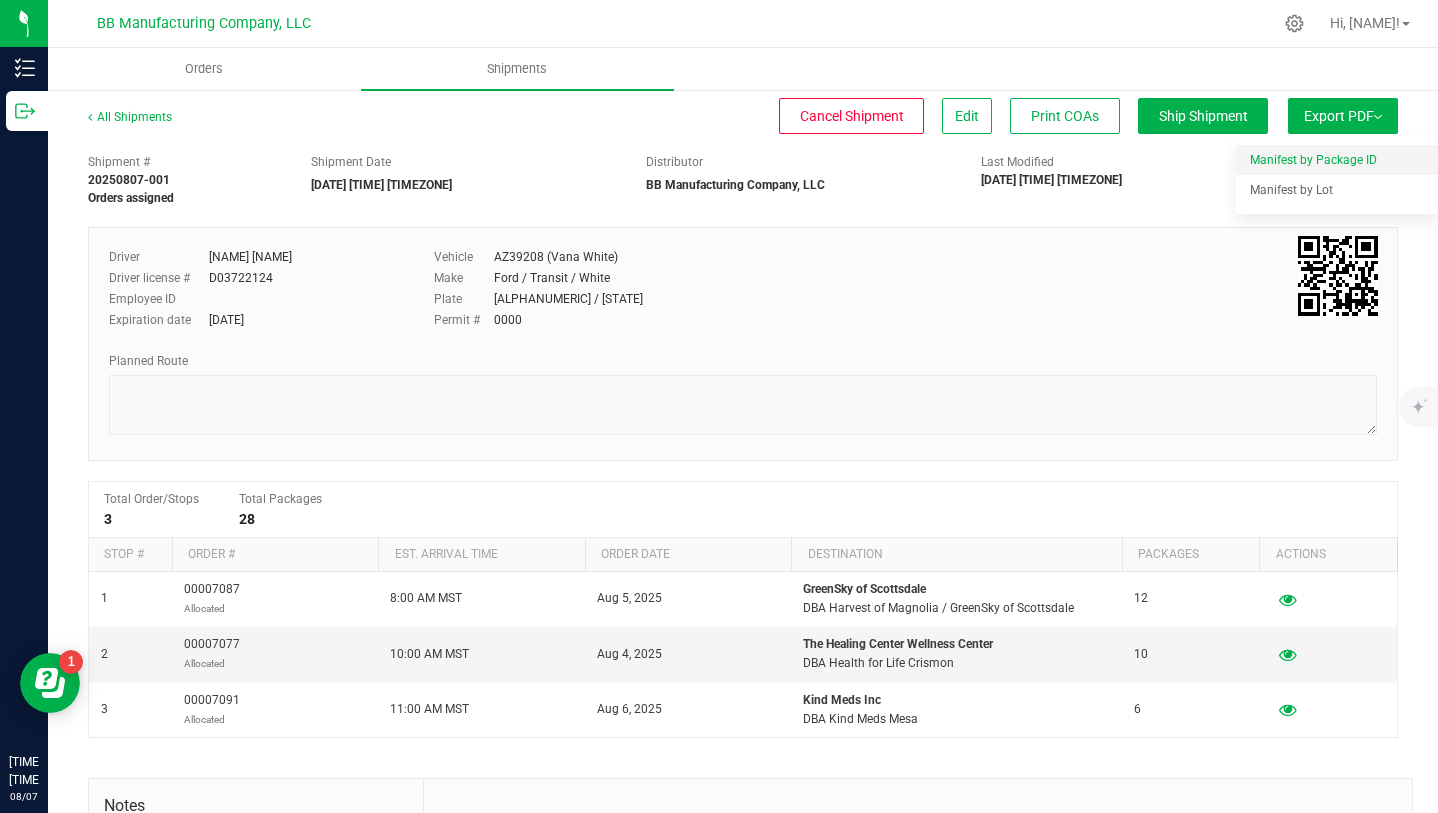 click on "Manifest by Package ID" at bounding box center (1313, 160) 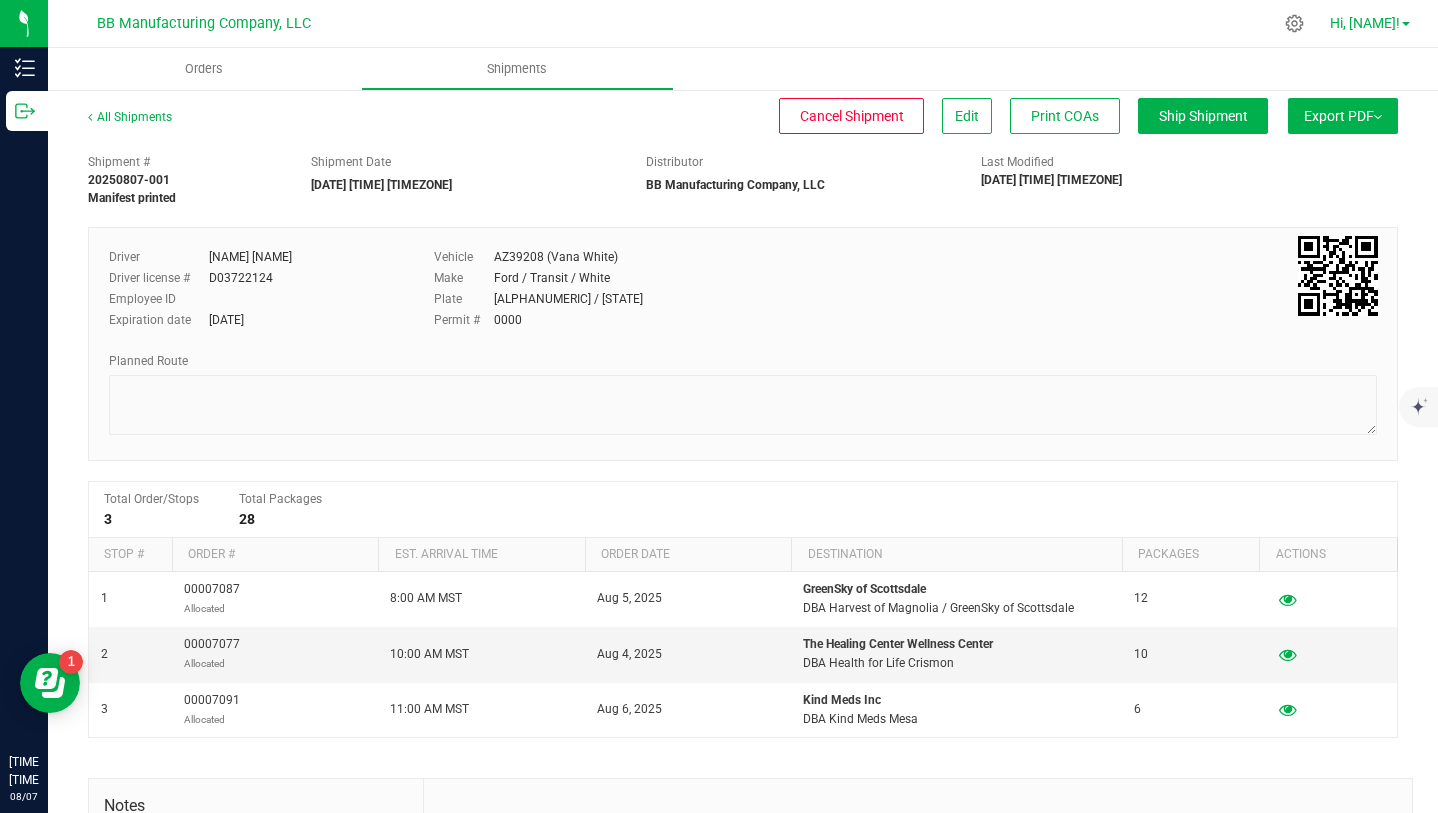click on "Hi, [NAME]!" at bounding box center (1365, 23) 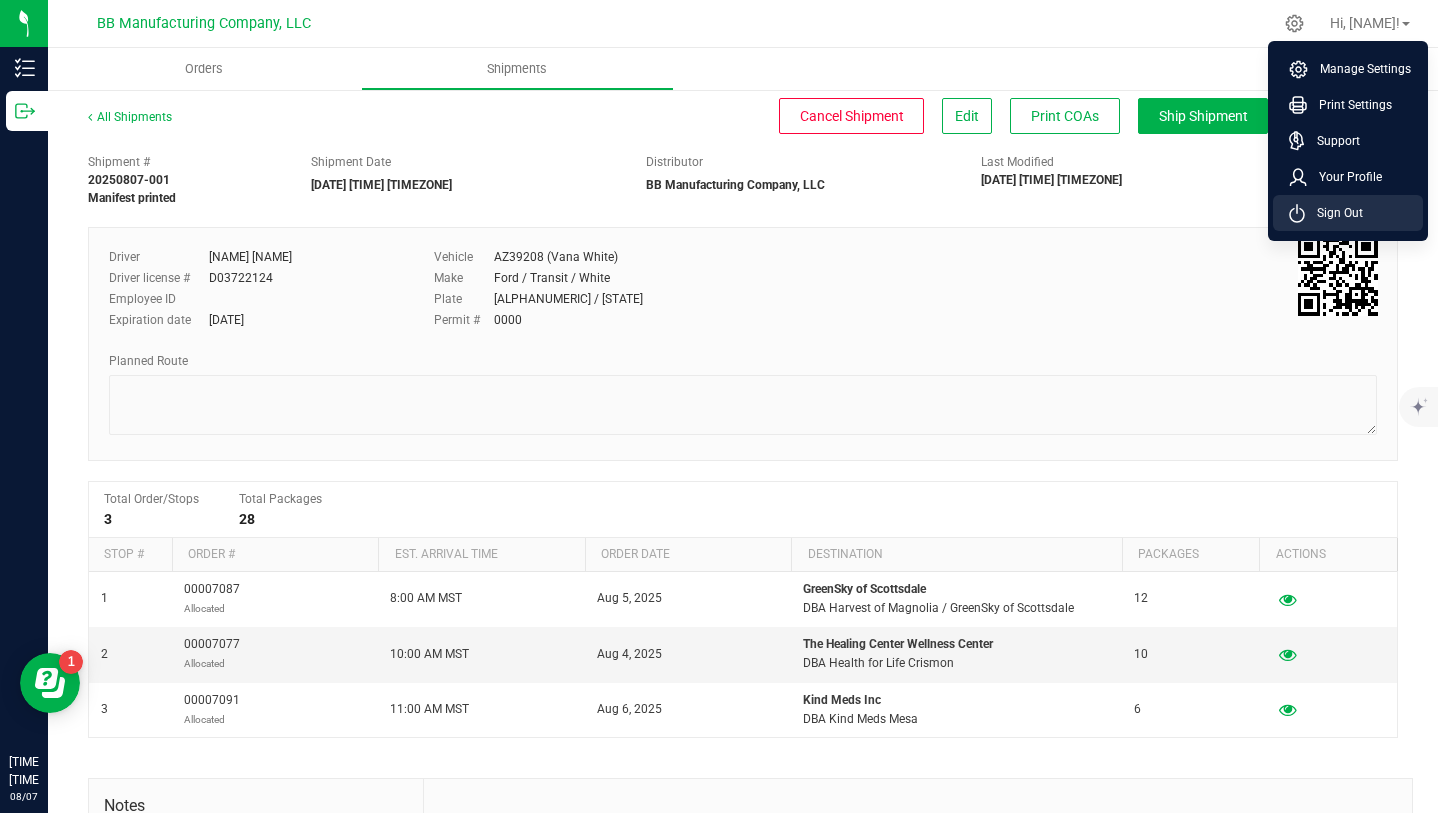 click on "Sign Out" at bounding box center (1334, 213) 